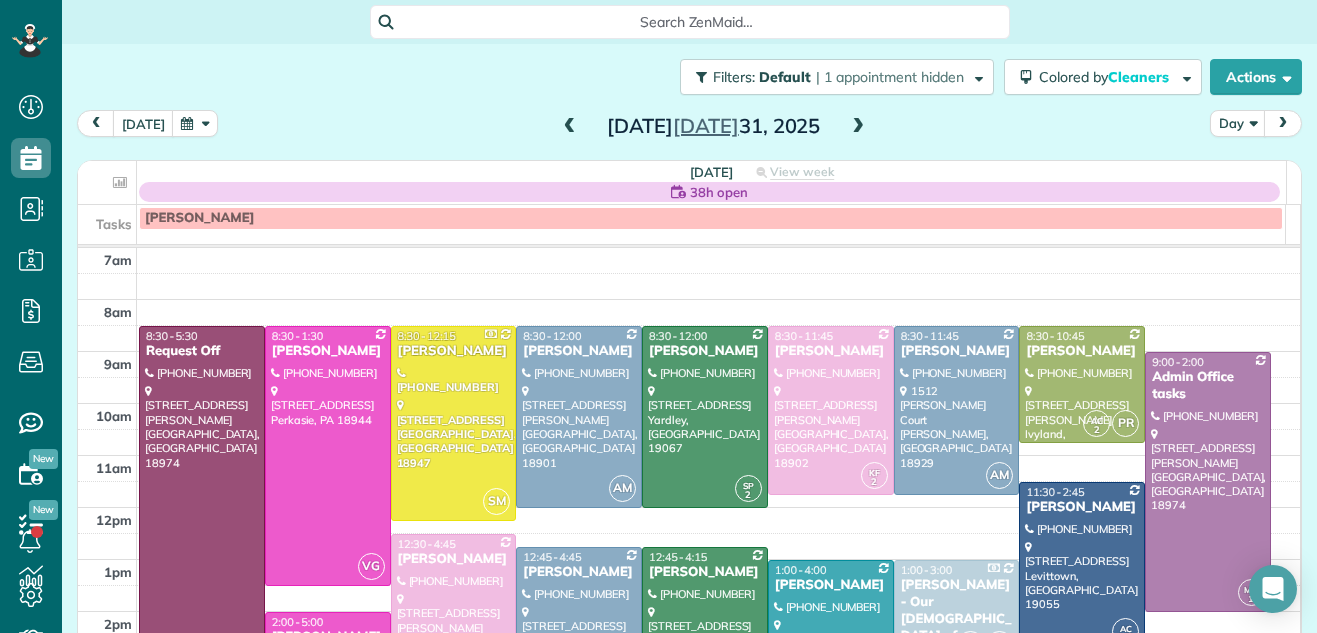 scroll, scrollTop: 0, scrollLeft: 0, axis: both 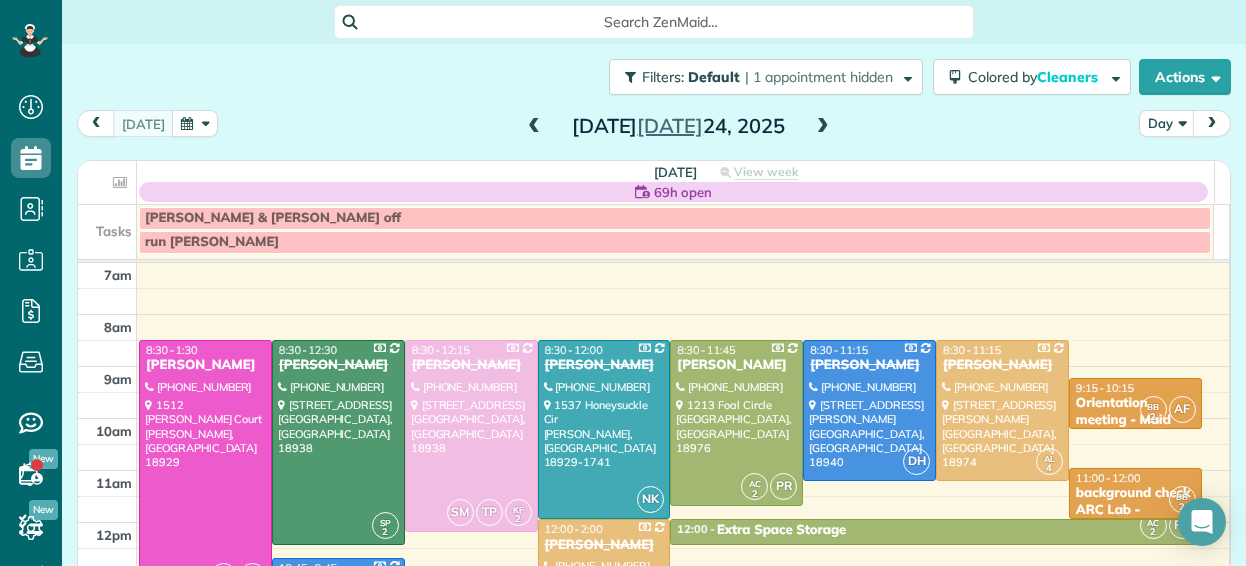 click at bounding box center (823, 127) 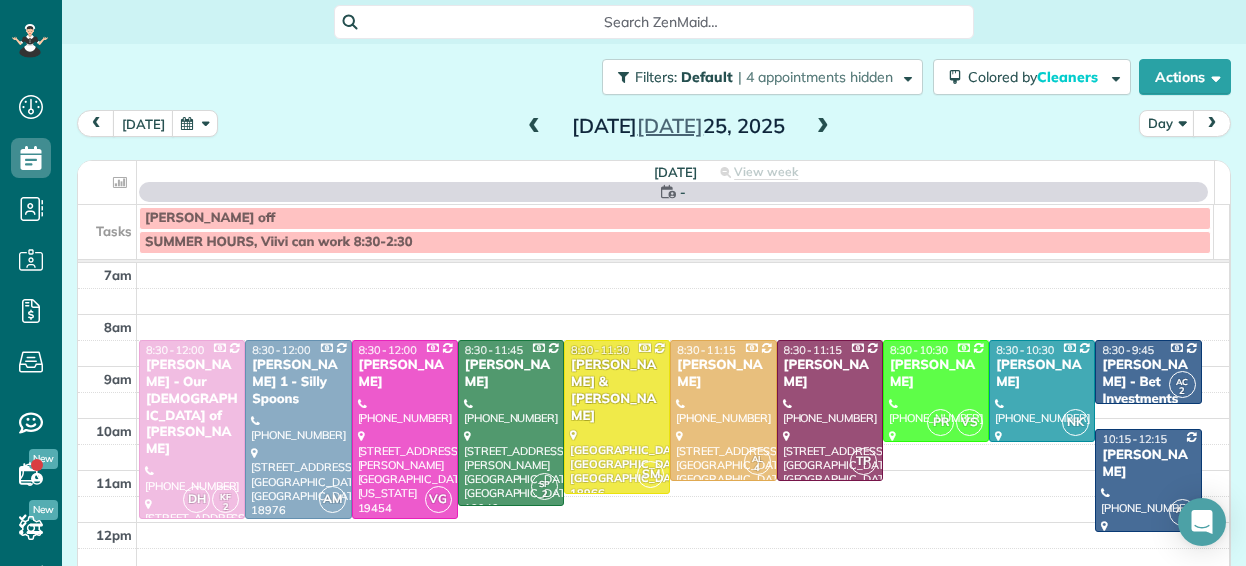 click at bounding box center (823, 127) 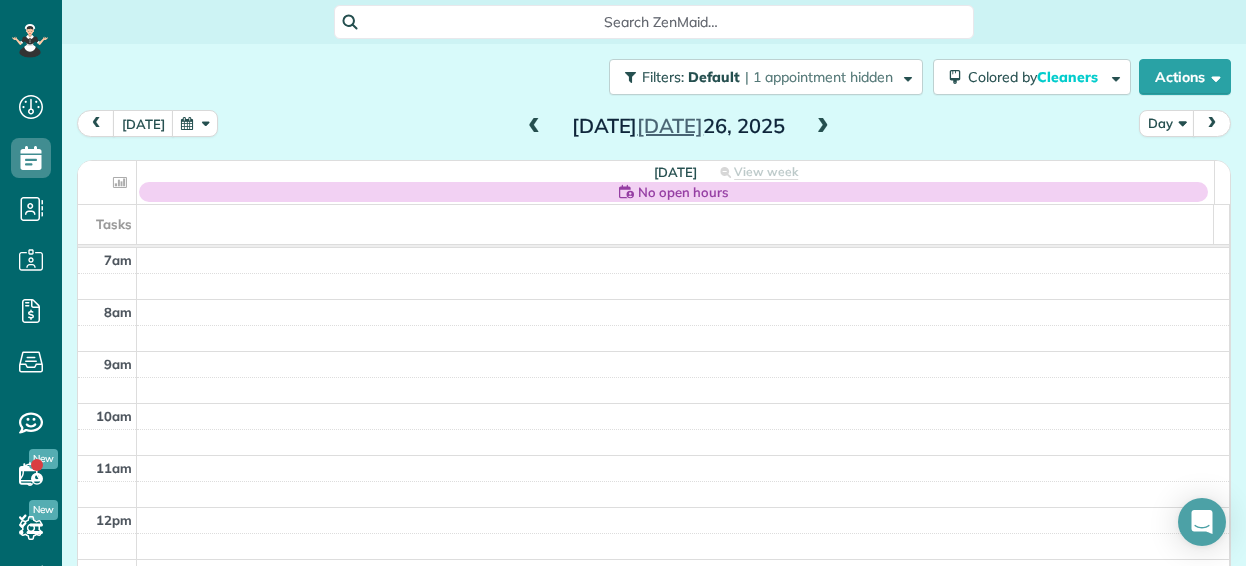 click at bounding box center (823, 127) 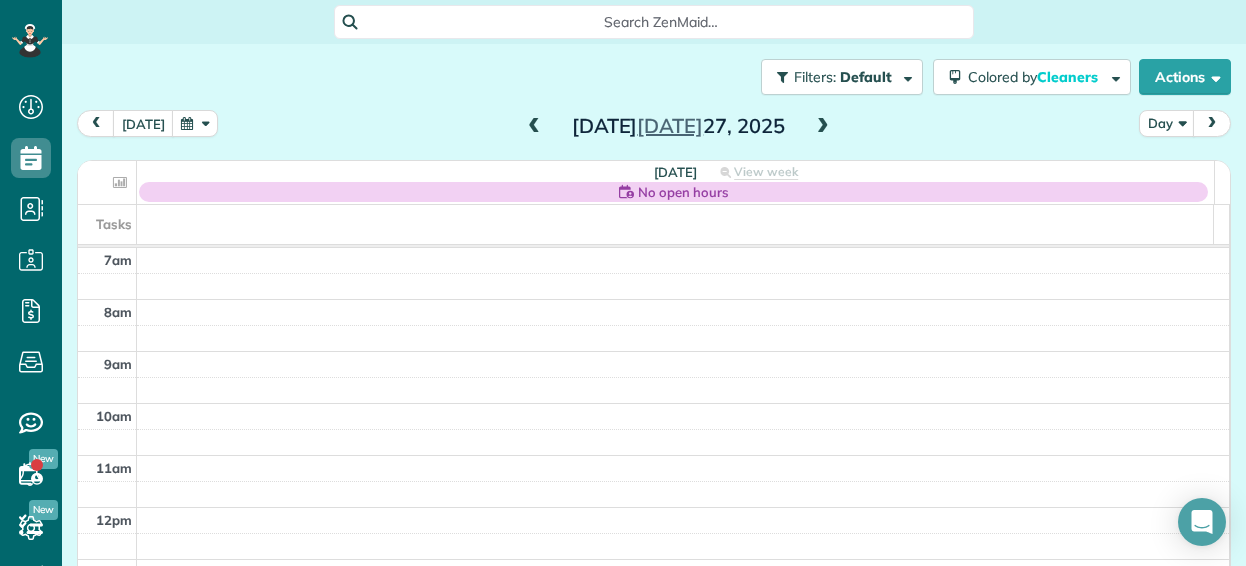 click at bounding box center [823, 127] 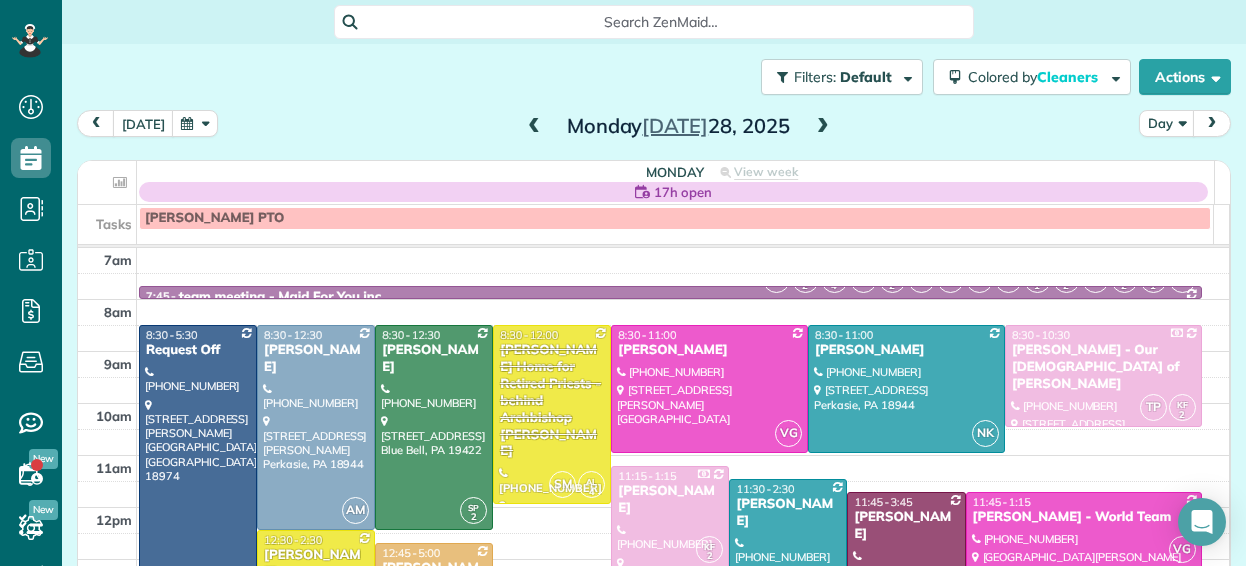 click at bounding box center [823, 127] 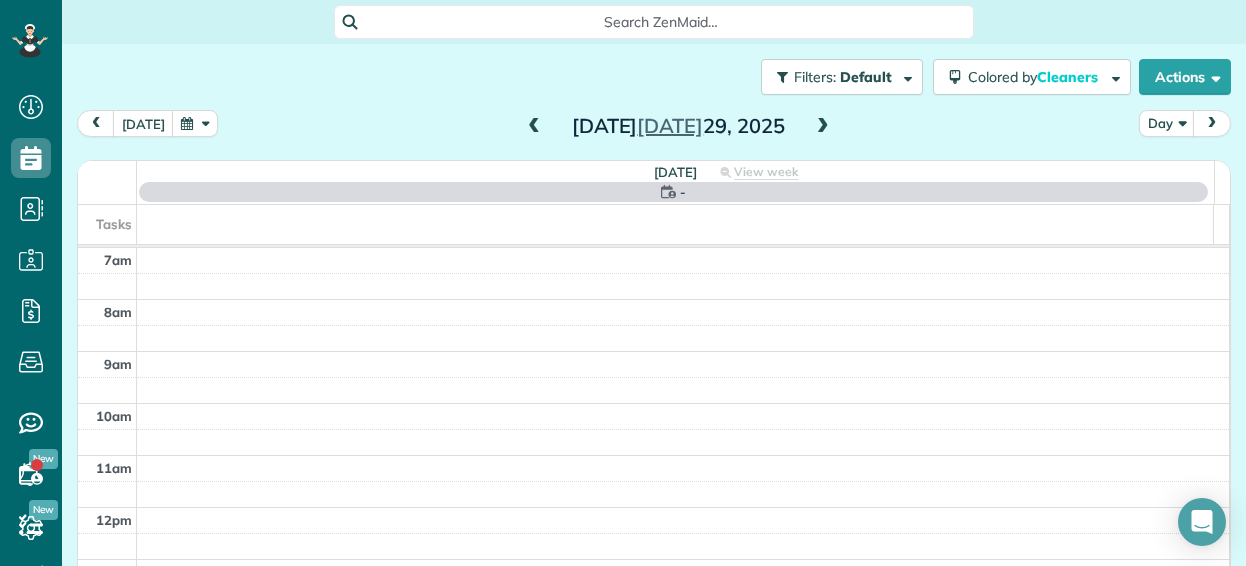click at bounding box center [823, 127] 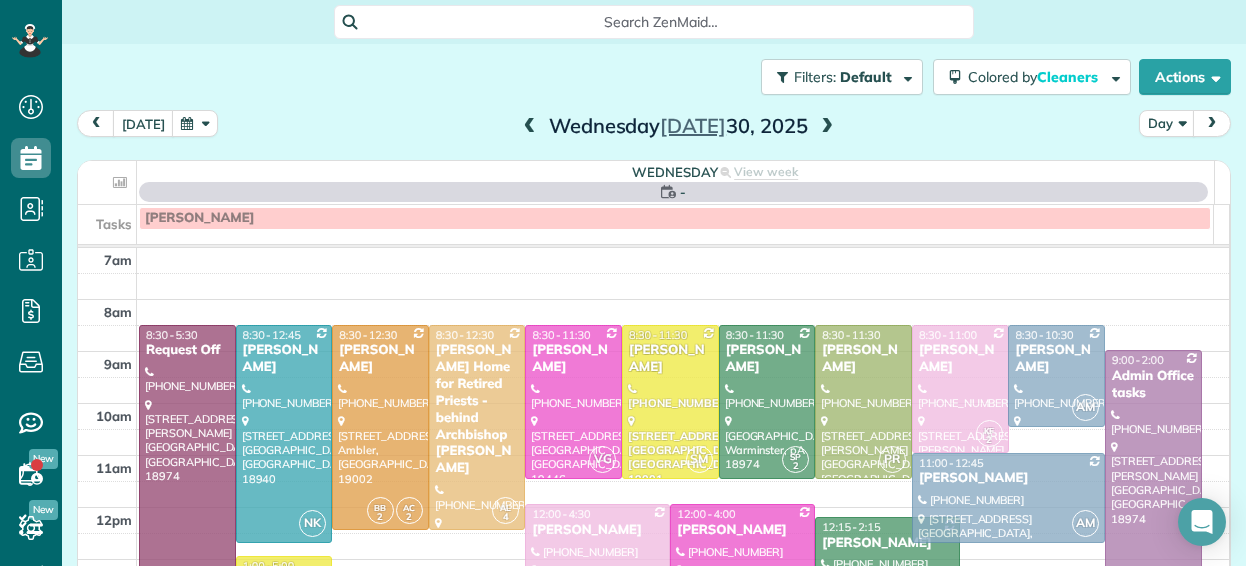 click at bounding box center (827, 127) 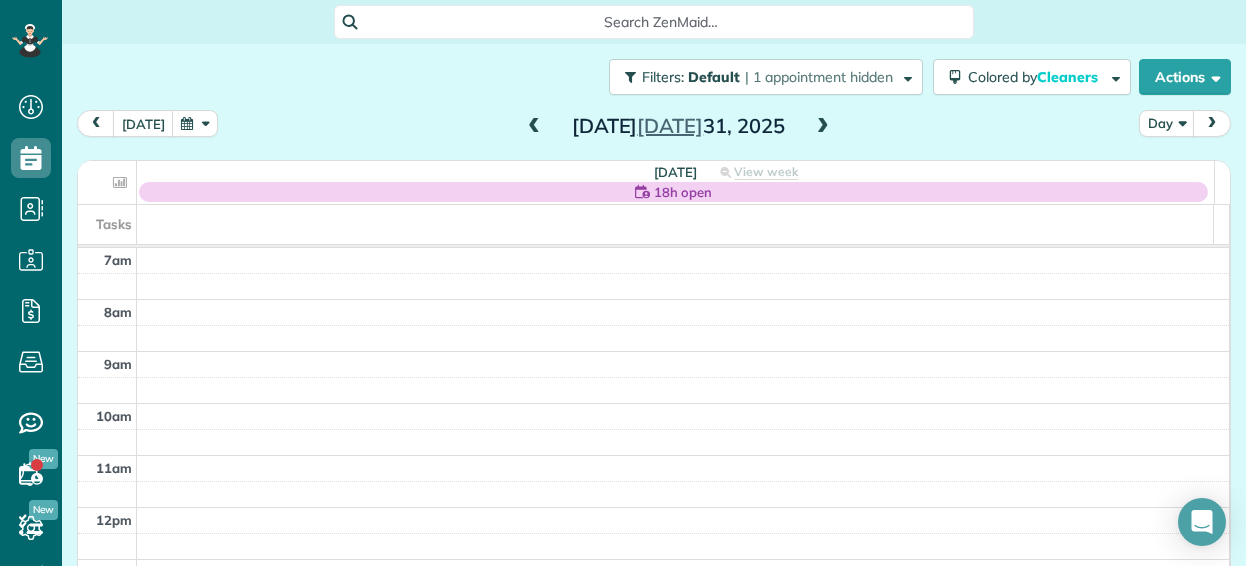 click at bounding box center (823, 127) 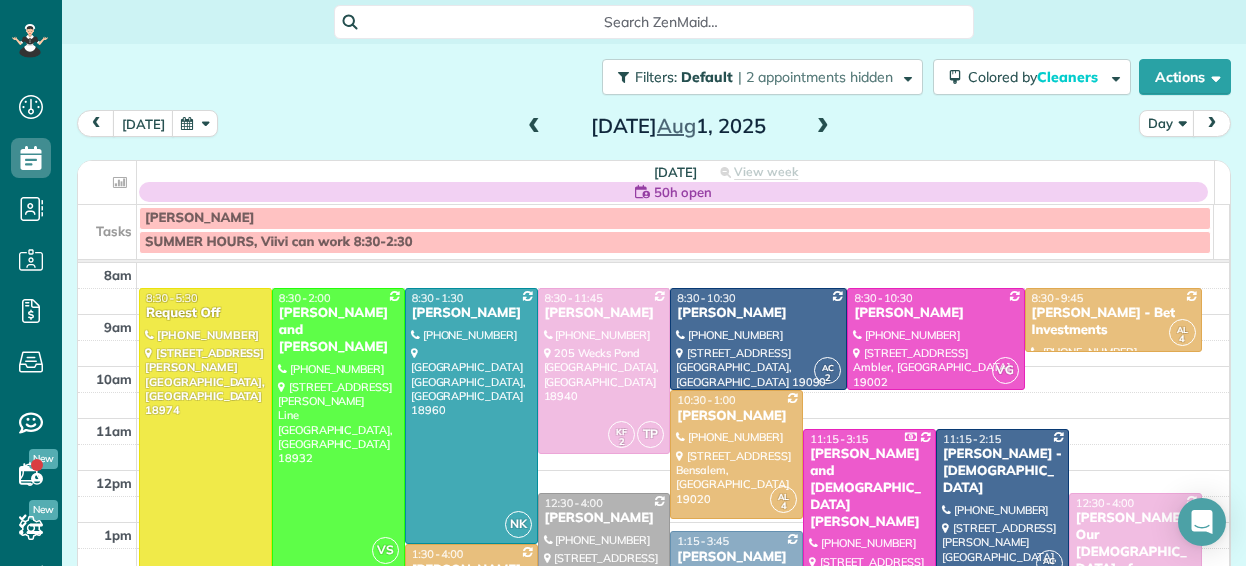 scroll, scrollTop: 60, scrollLeft: 0, axis: vertical 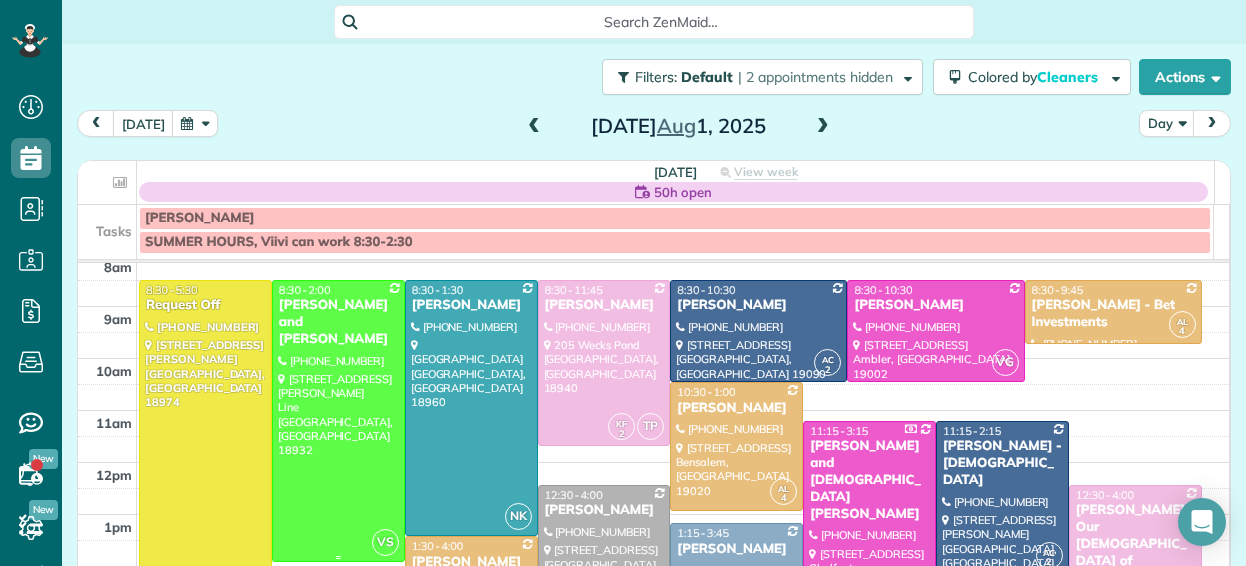 click at bounding box center [338, 421] 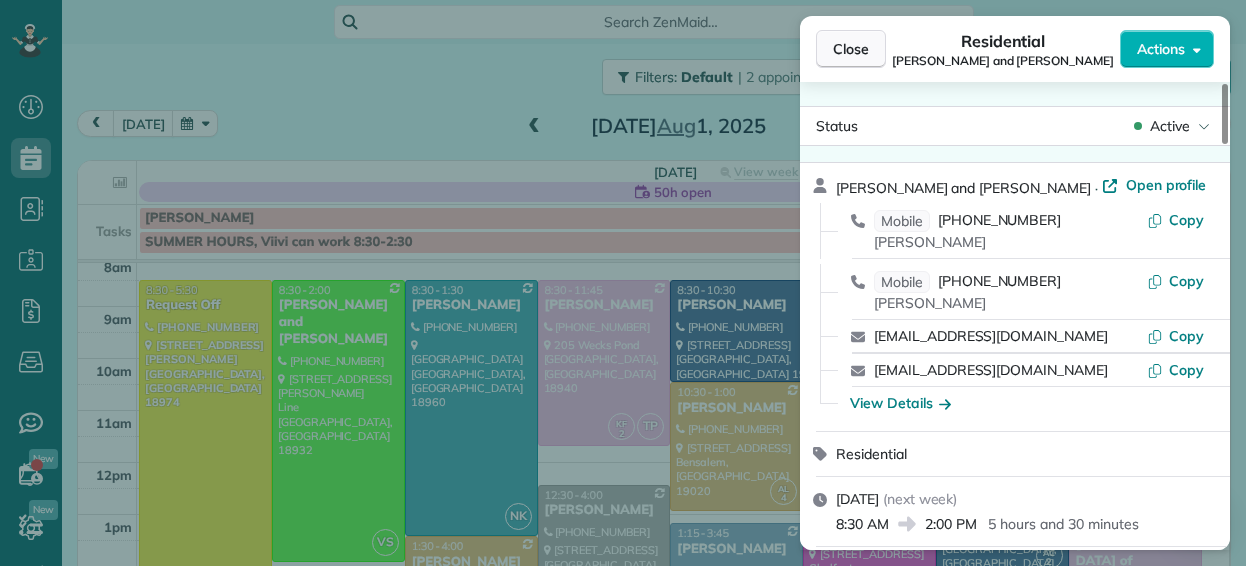 click on "Close" at bounding box center [851, 49] 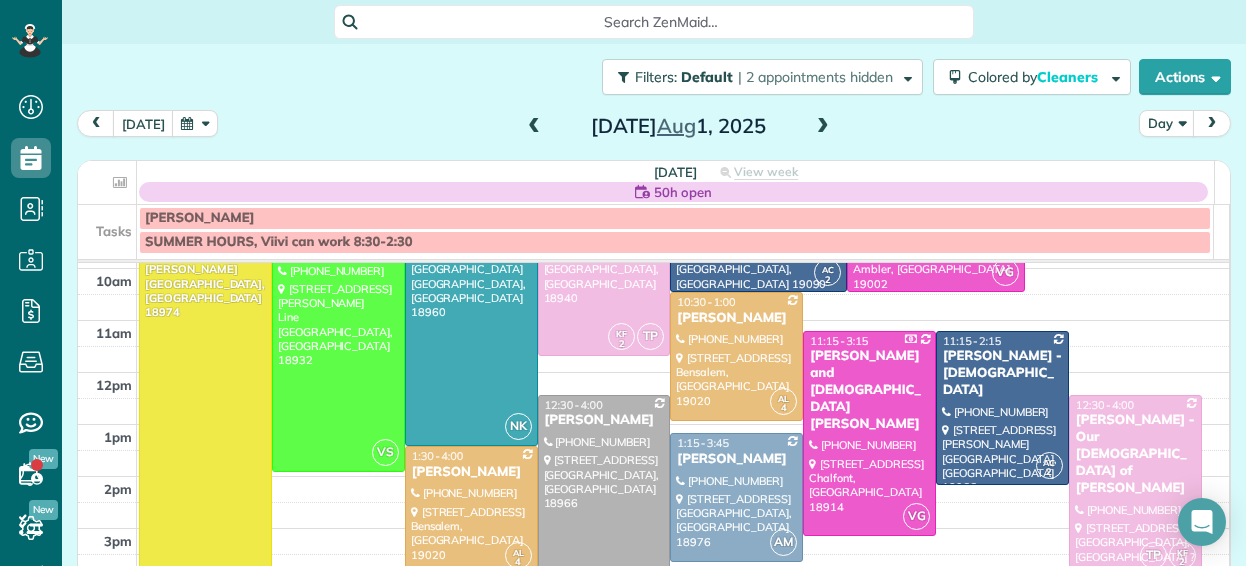 scroll, scrollTop: 155, scrollLeft: 0, axis: vertical 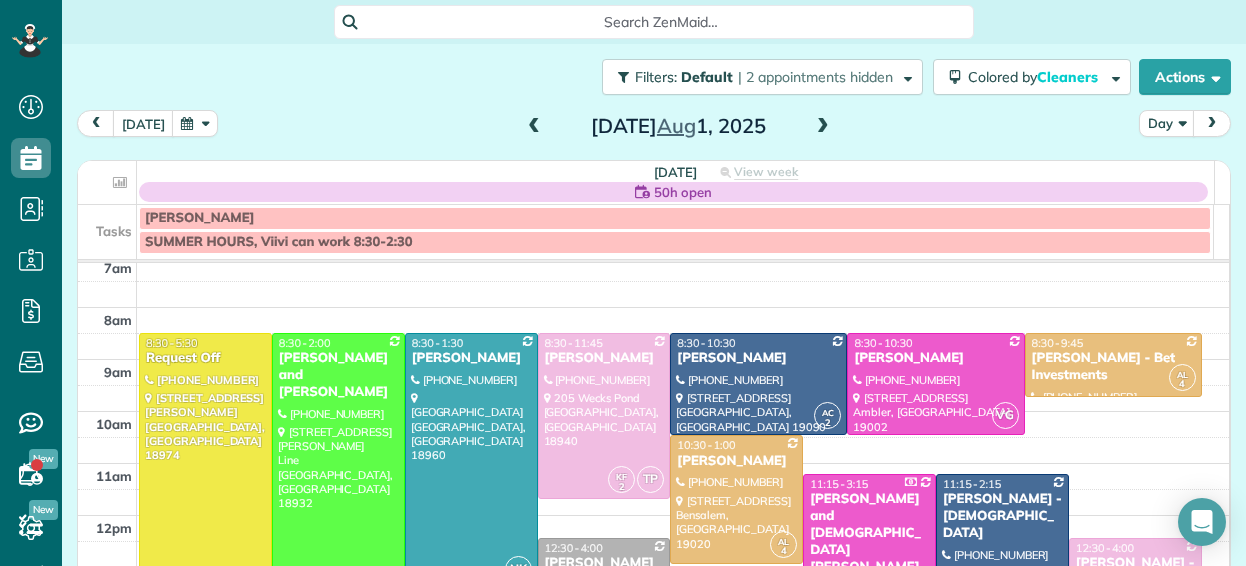 click at bounding box center (338, 474) 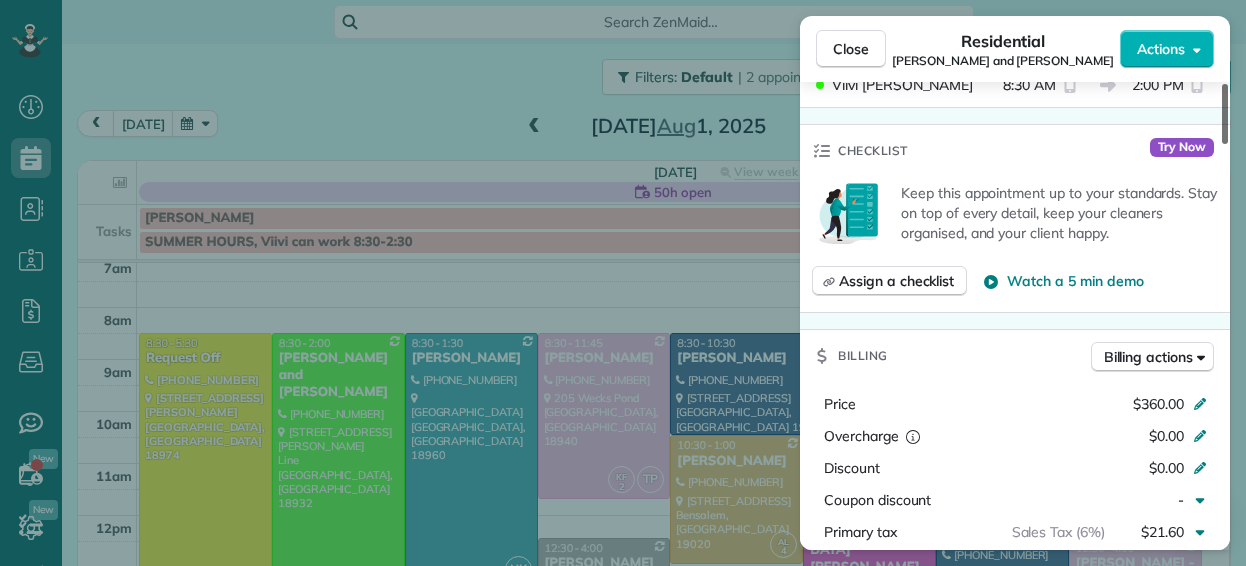 scroll, scrollTop: 794, scrollLeft: 0, axis: vertical 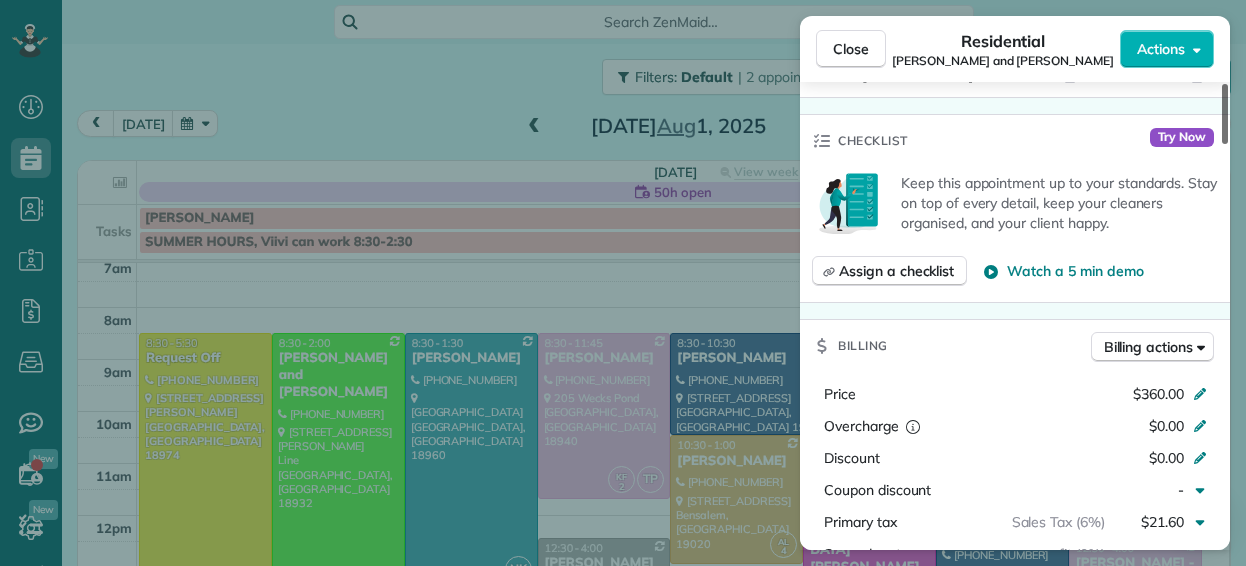 drag, startPoint x: 1226, startPoint y: 104, endPoint x: 1218, endPoint y: 205, distance: 101.31634 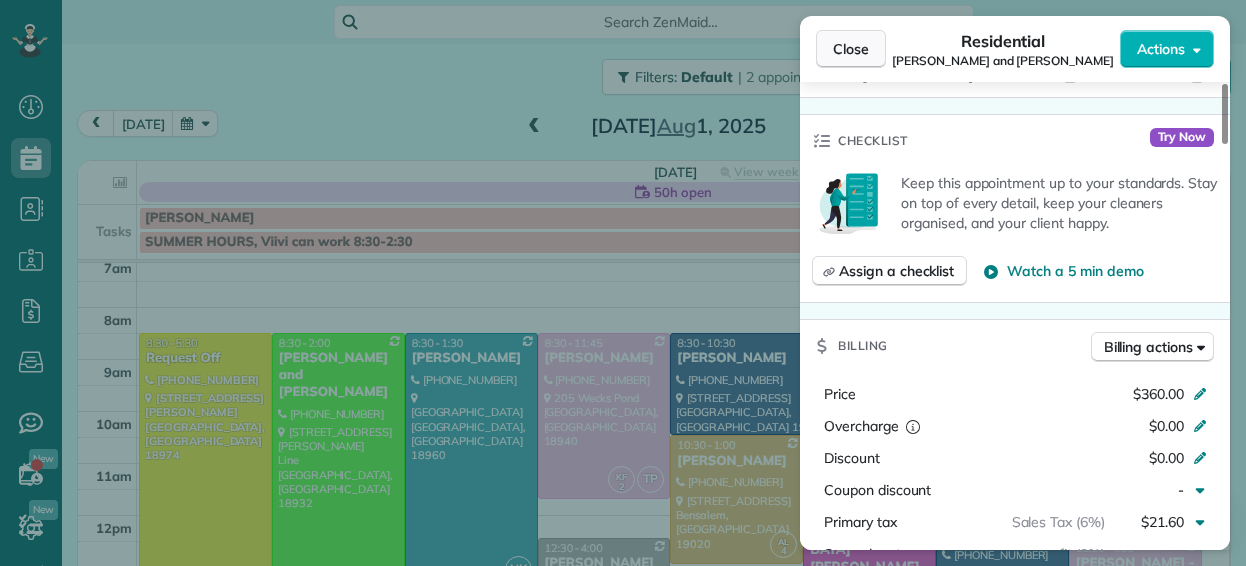 click on "Close" at bounding box center (851, 49) 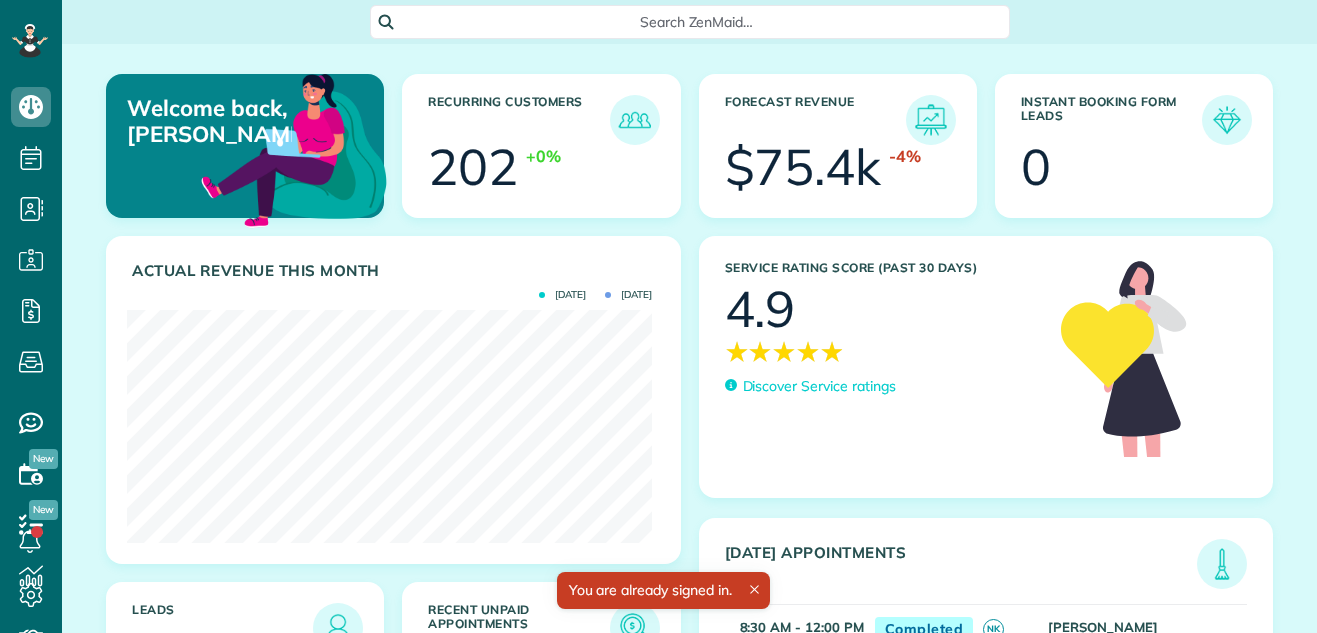 scroll, scrollTop: 0, scrollLeft: 0, axis: both 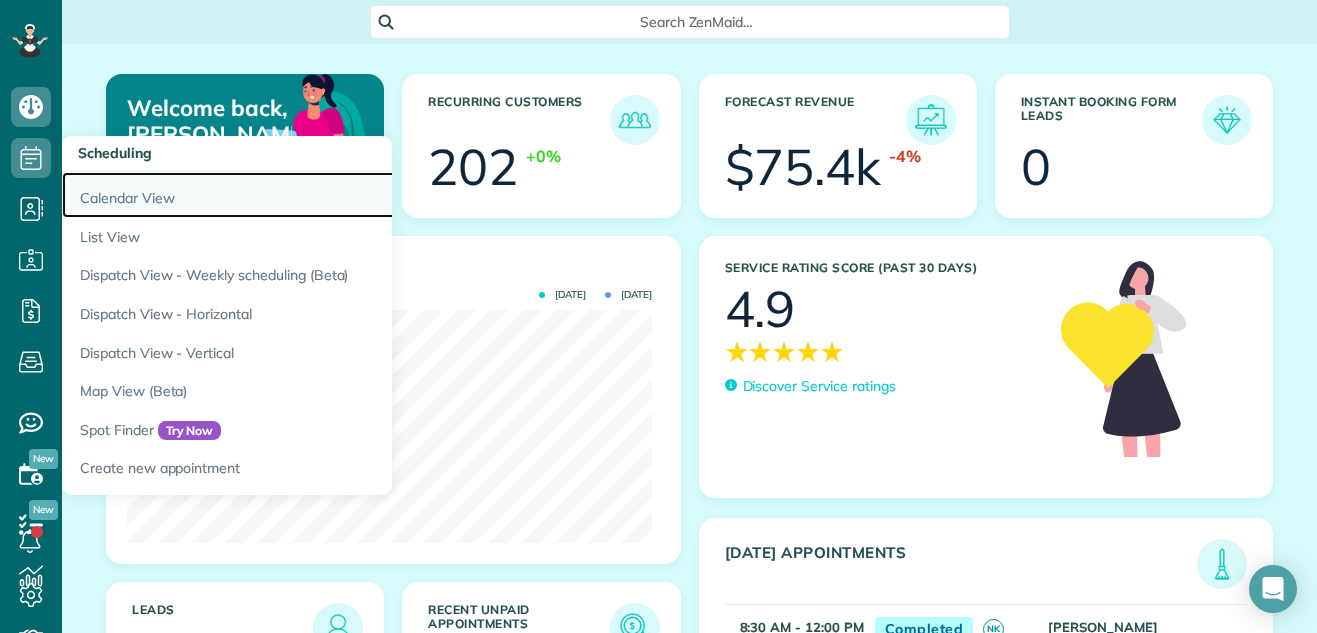 click on "Calendar View" at bounding box center [312, 195] 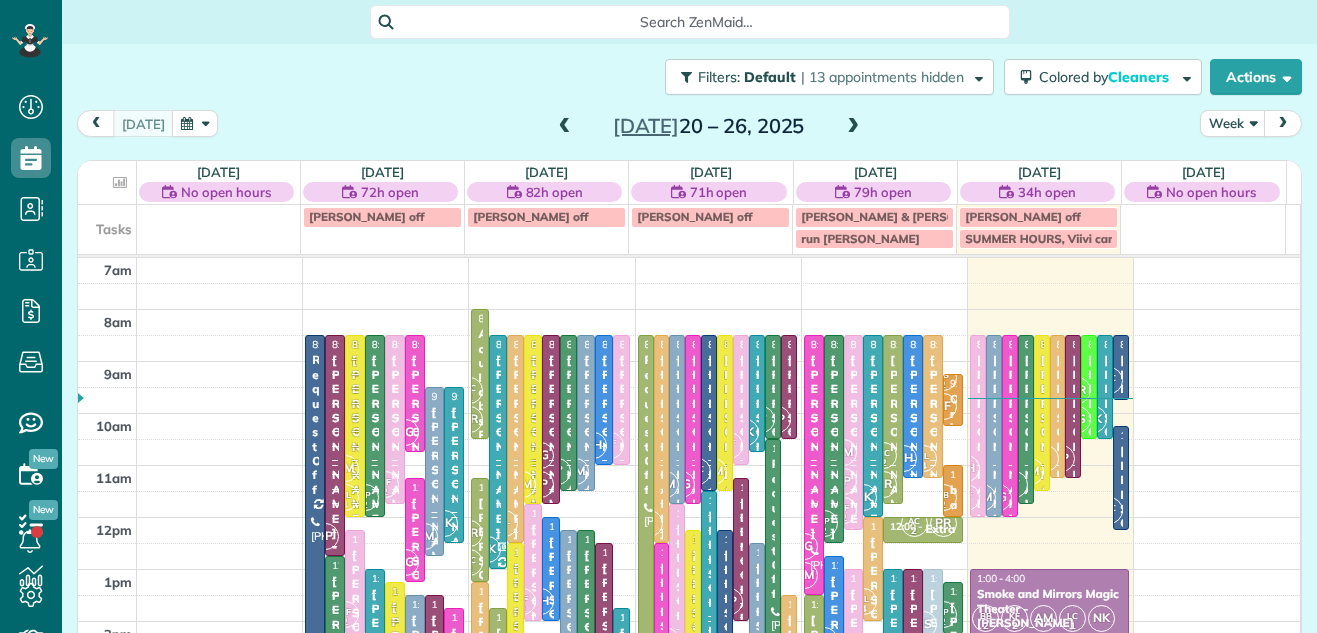 scroll, scrollTop: 0, scrollLeft: 0, axis: both 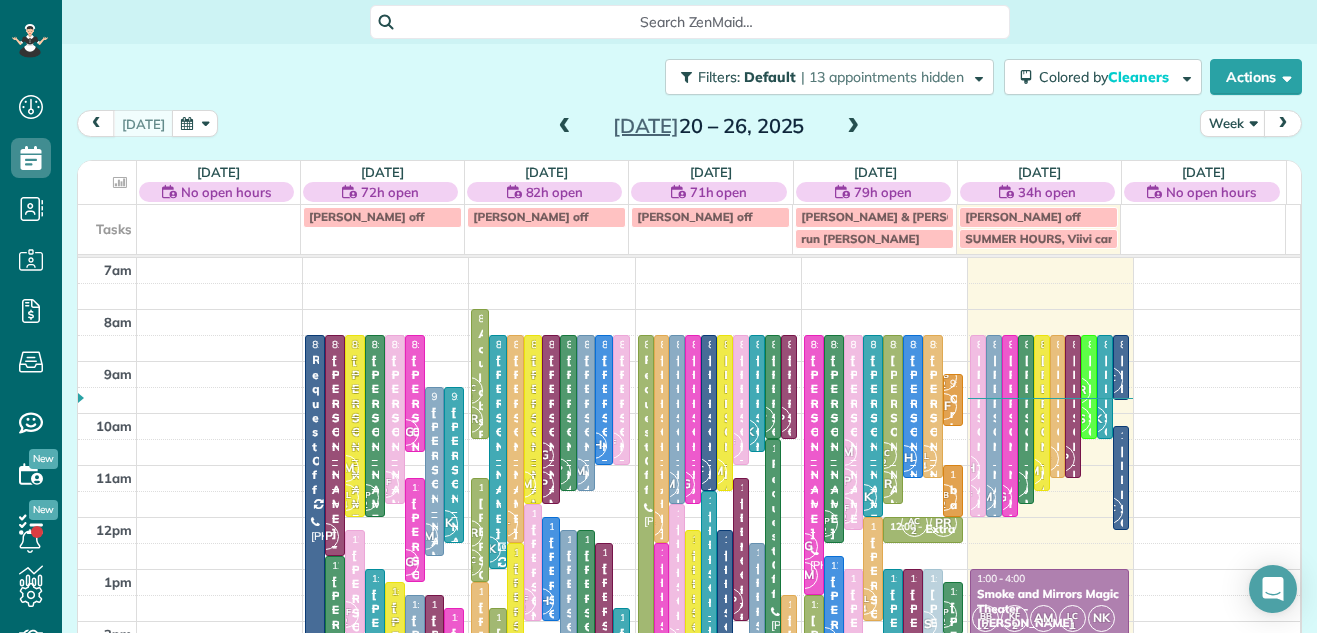 click at bounding box center (853, 127) 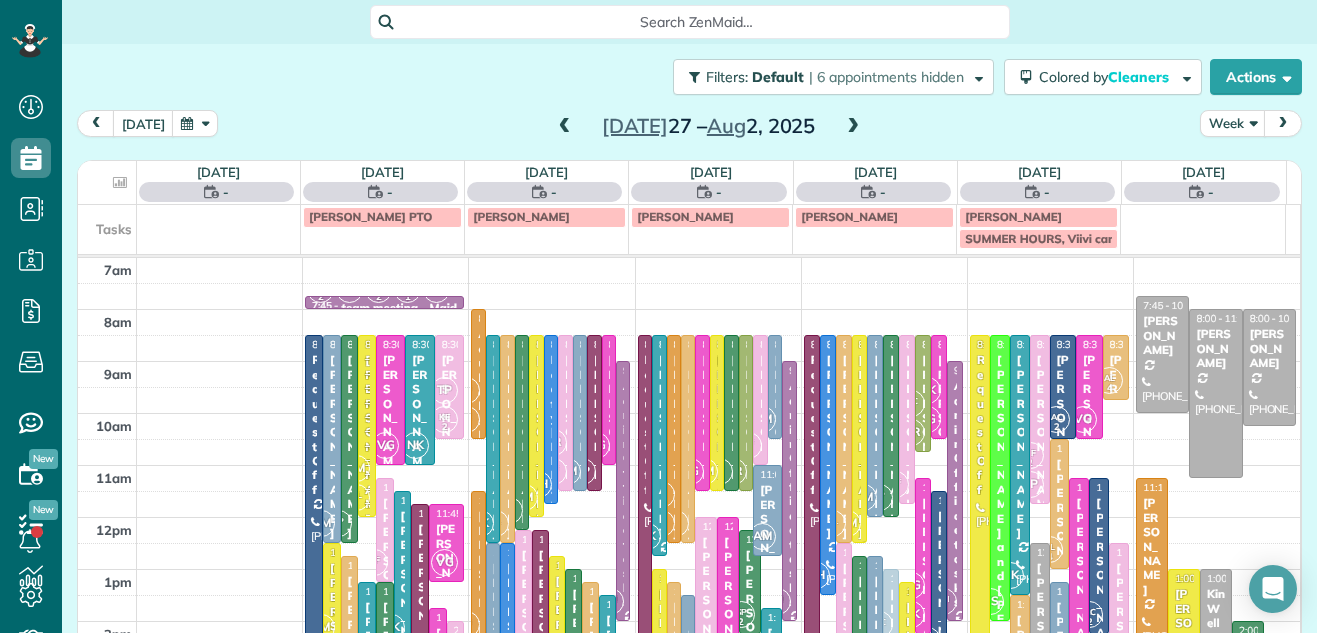 click at bounding box center (853, 127) 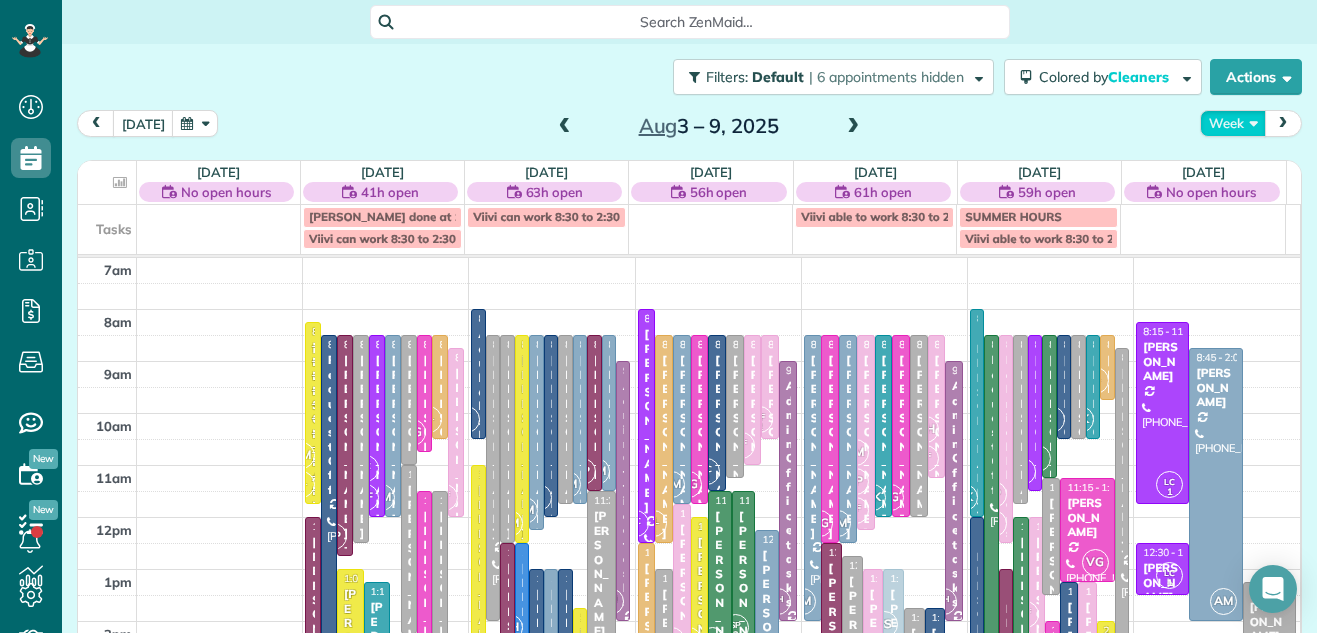click on "Week" at bounding box center [1233, 123] 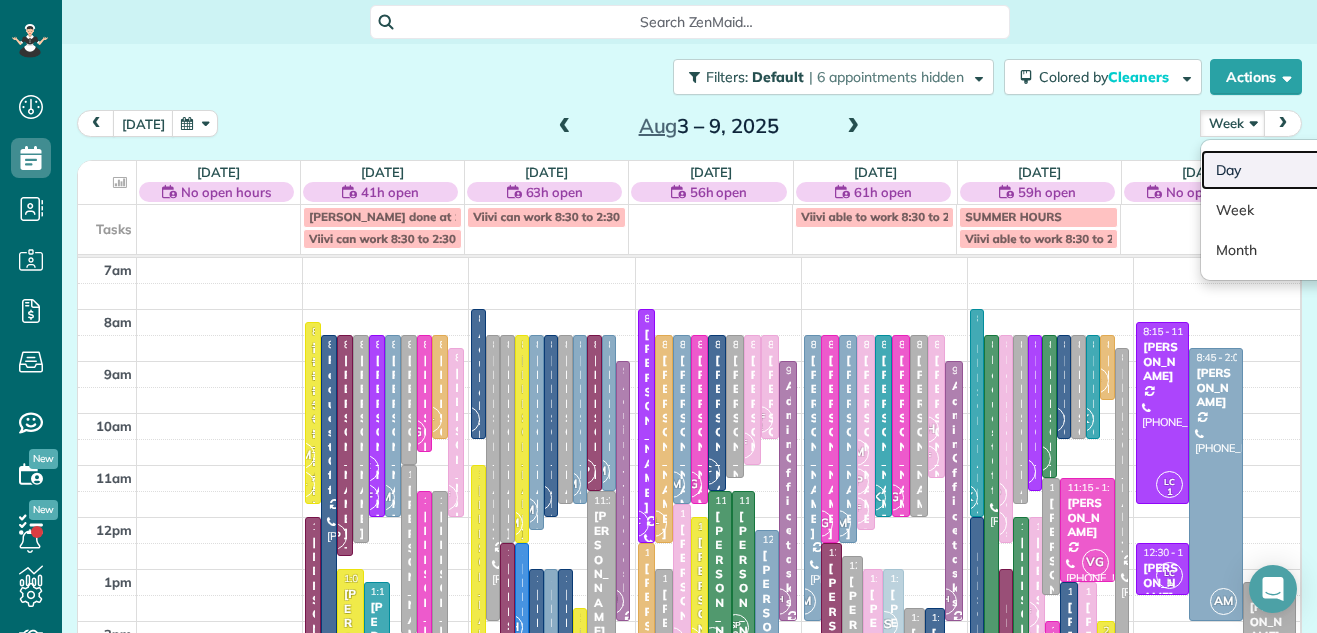 click on "Day" at bounding box center [1280, 170] 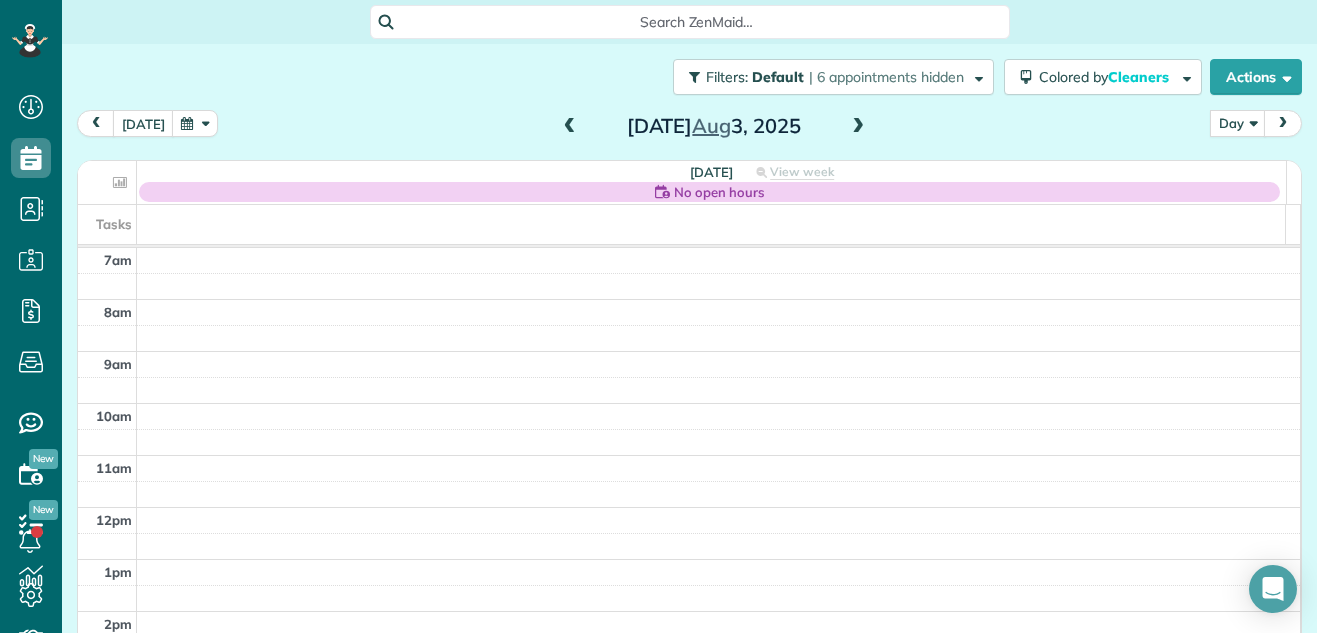 click at bounding box center [858, 127] 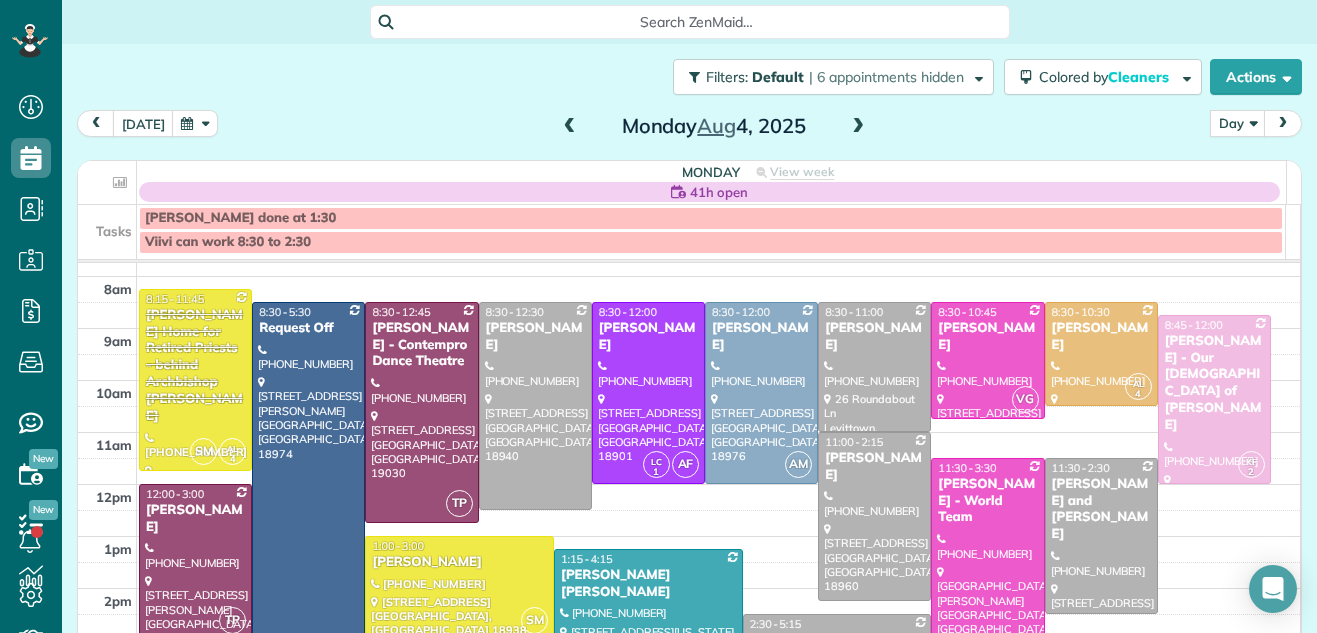 scroll, scrollTop: 30, scrollLeft: 0, axis: vertical 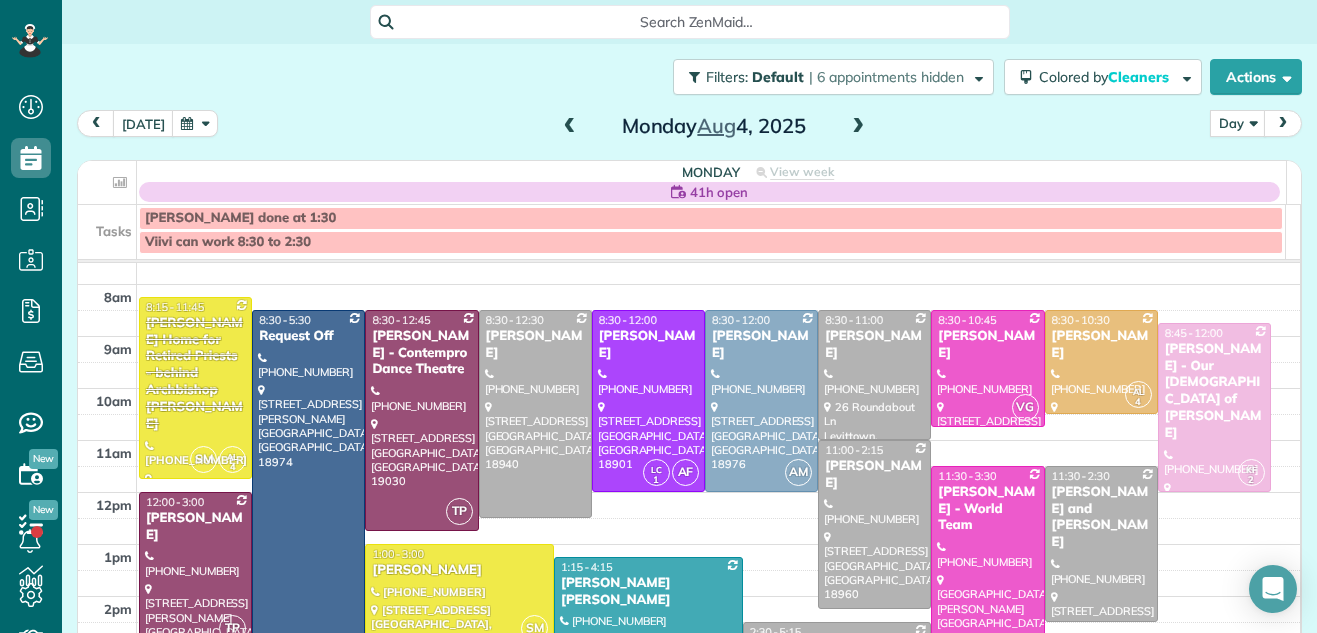 click at bounding box center (858, 127) 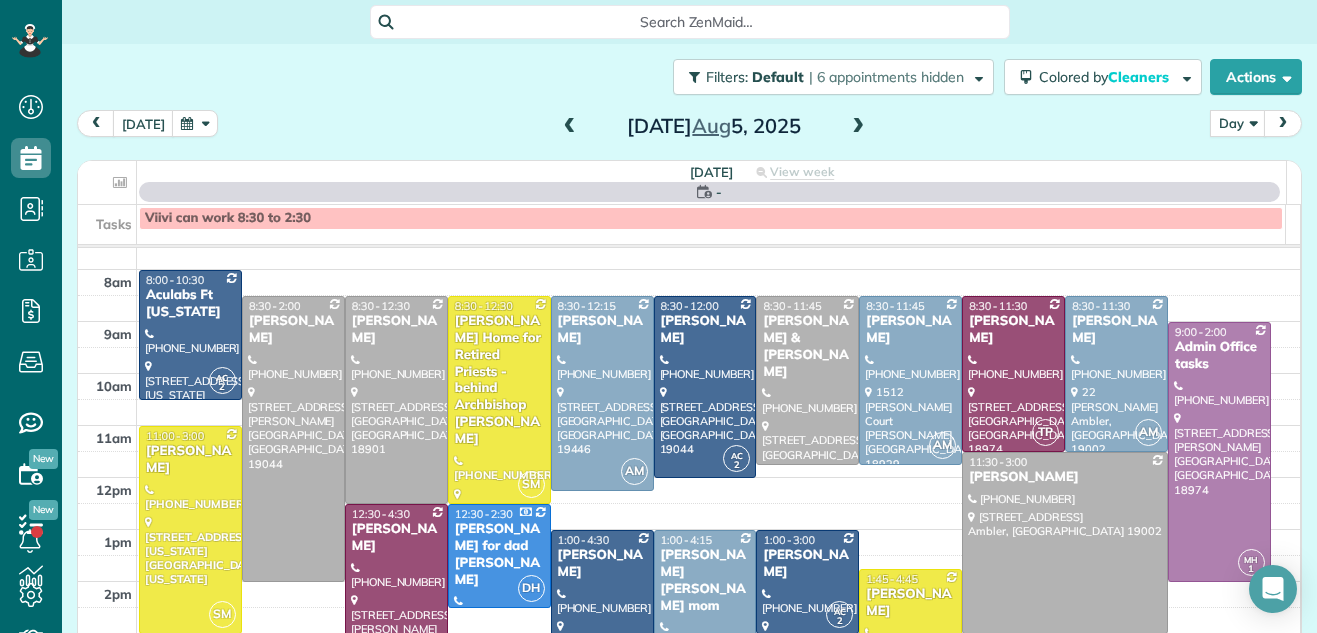 scroll, scrollTop: 0, scrollLeft: 0, axis: both 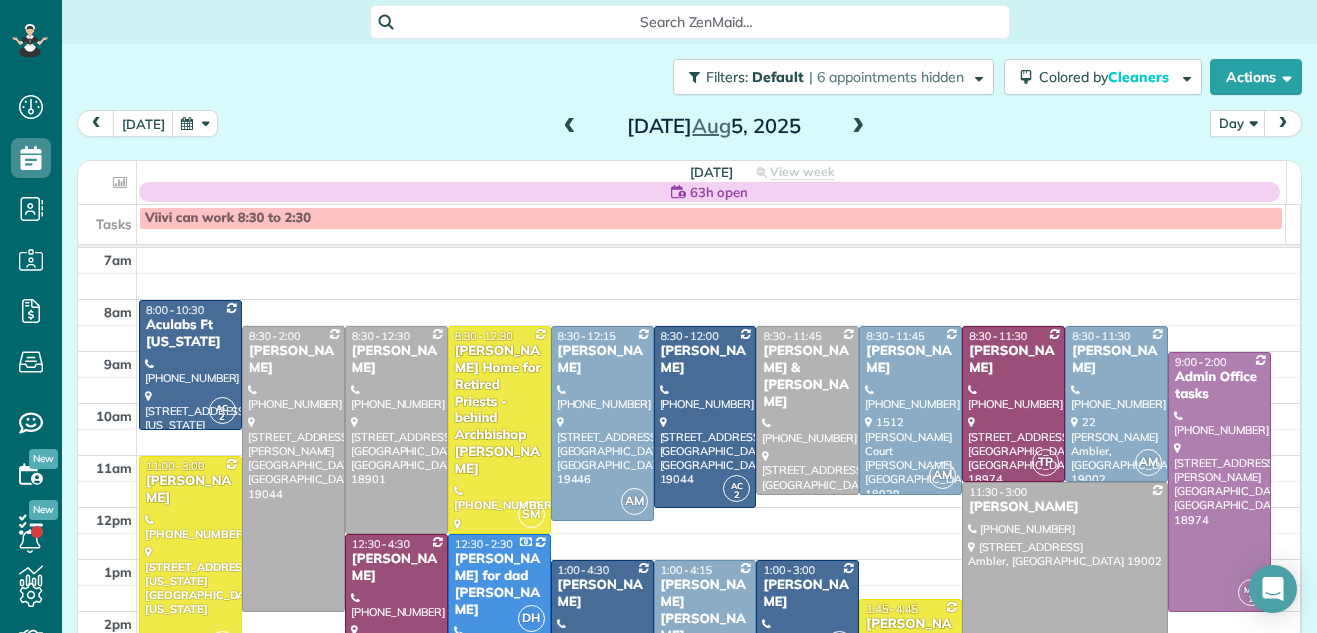 click at bounding box center (858, 127) 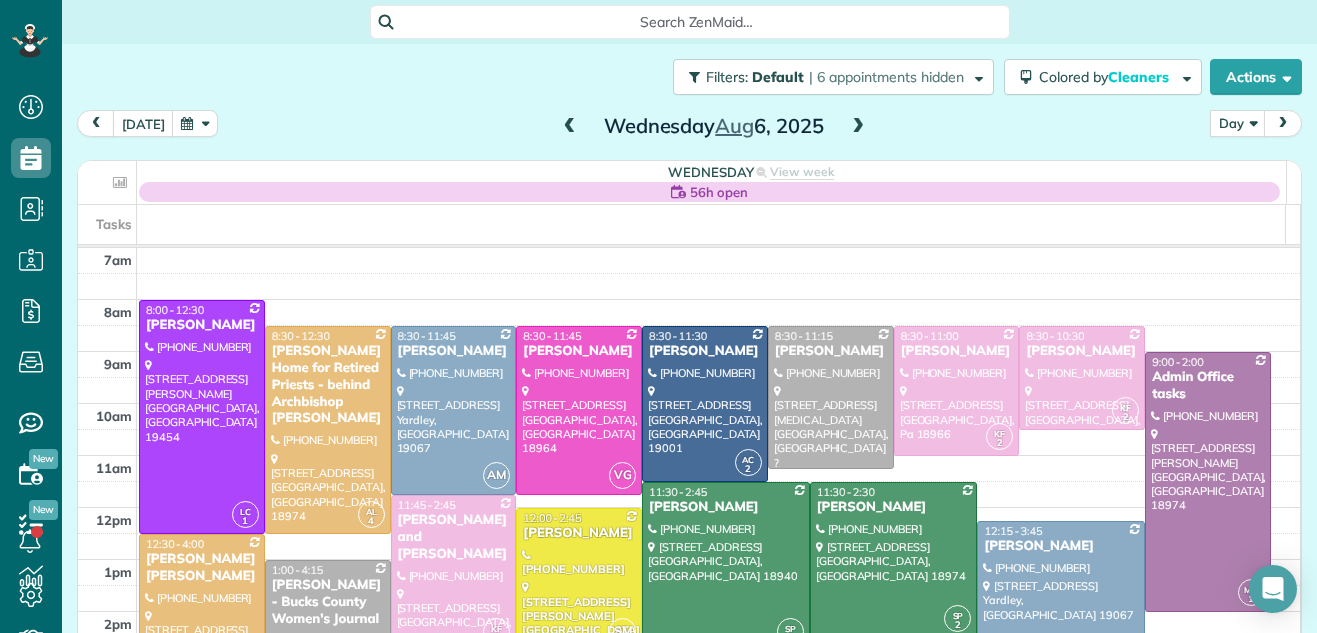 click at bounding box center (858, 127) 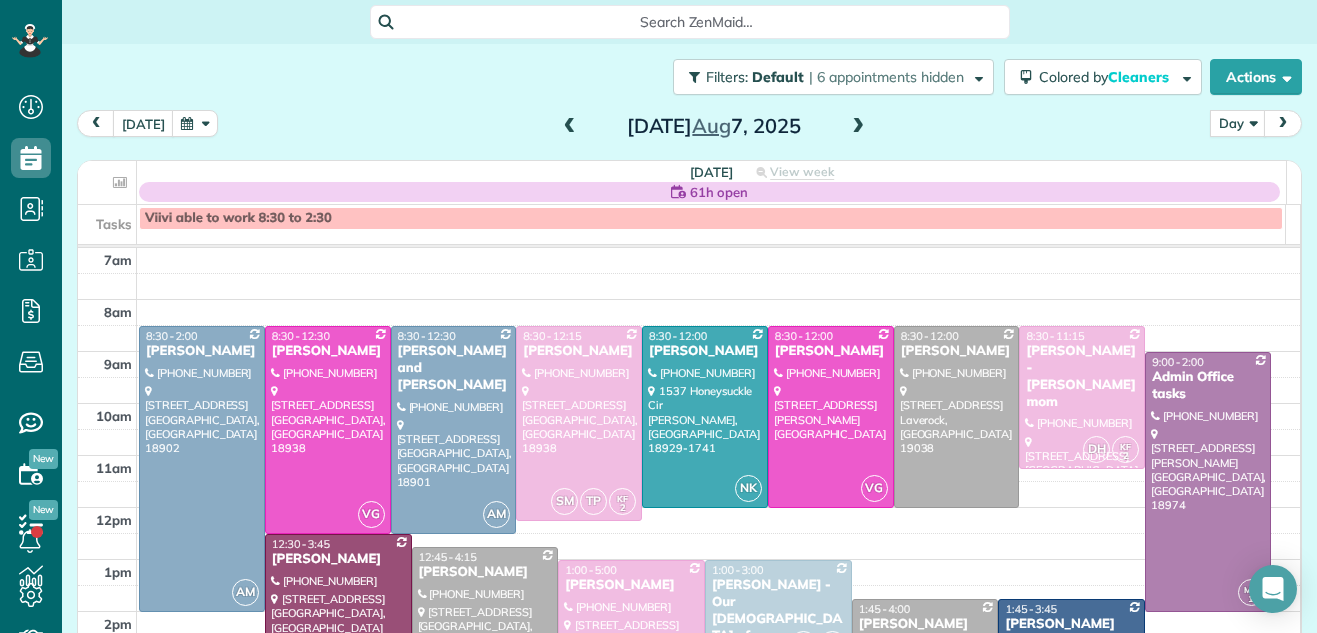 click at bounding box center (570, 127) 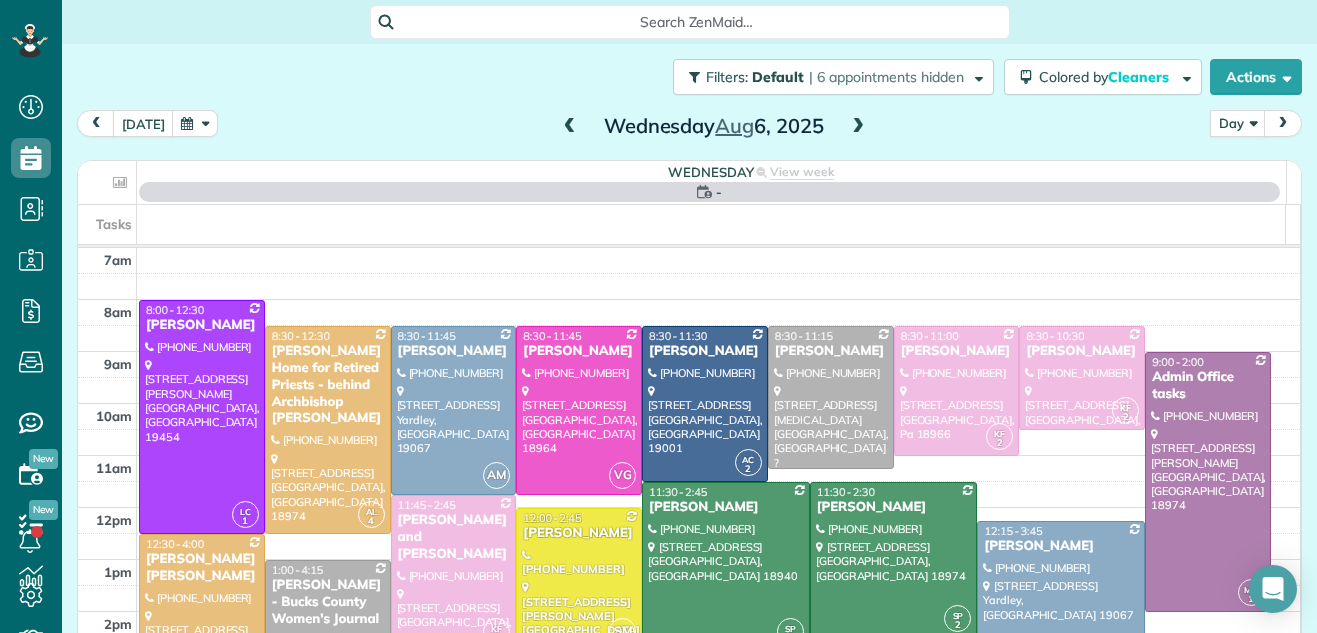 click at bounding box center (570, 127) 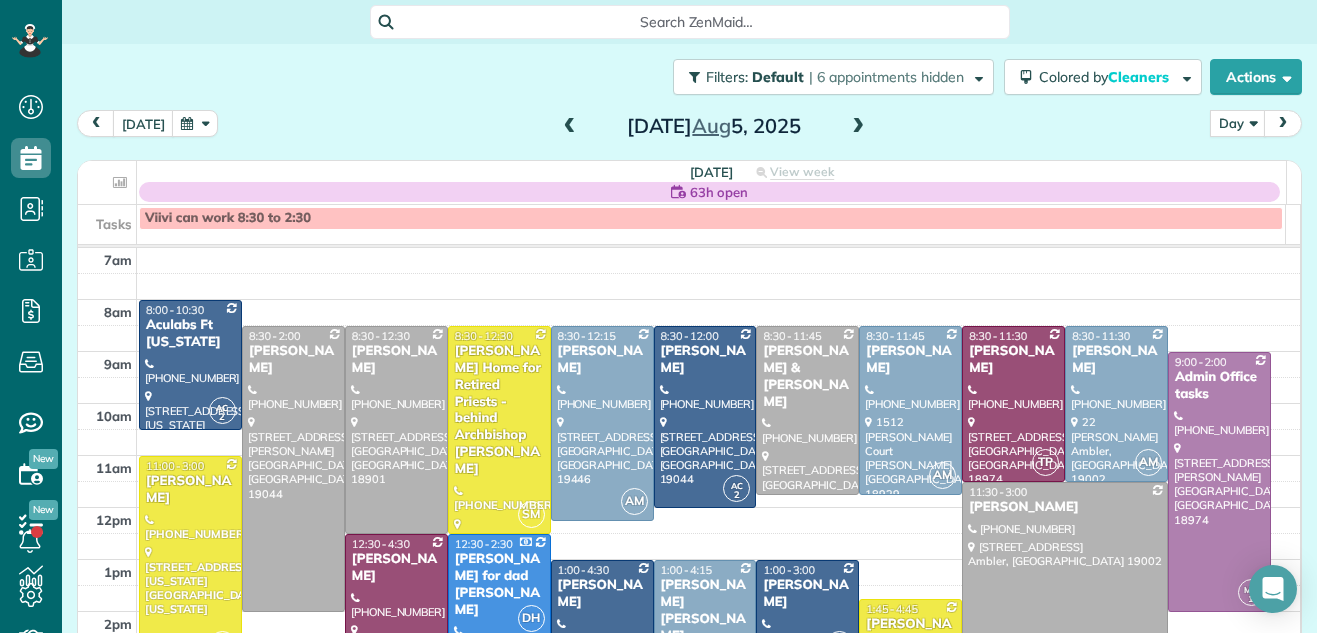 click at bounding box center (570, 127) 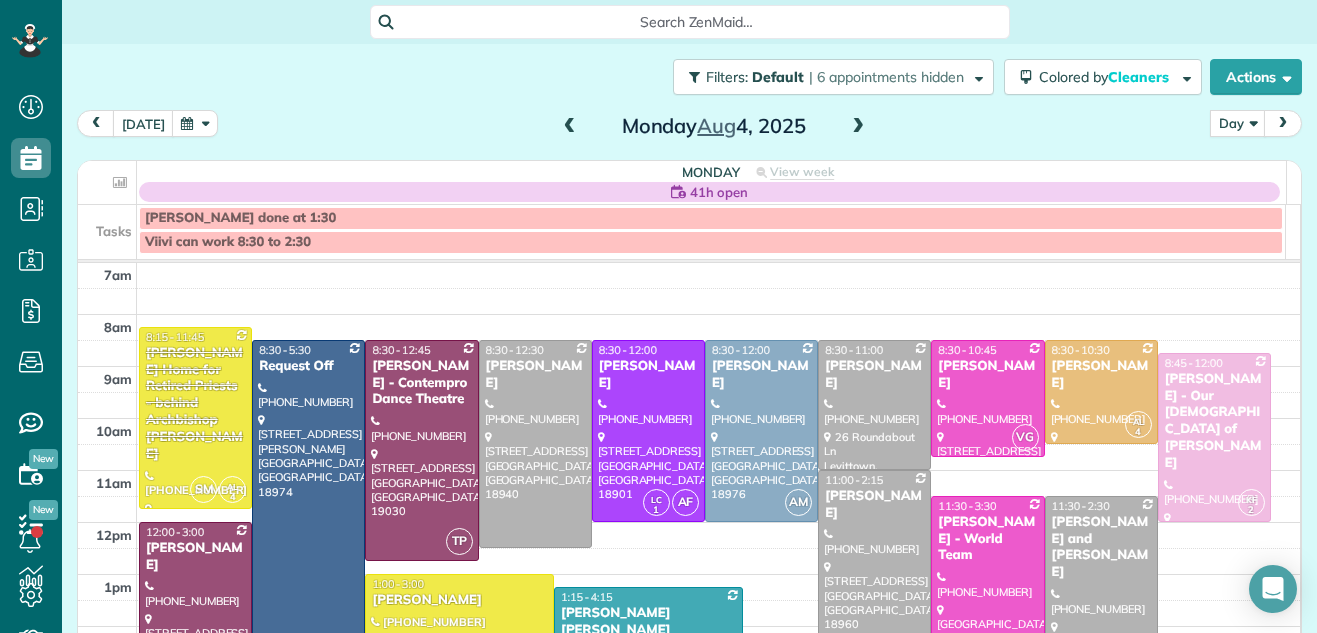 click at bounding box center (689, 261) 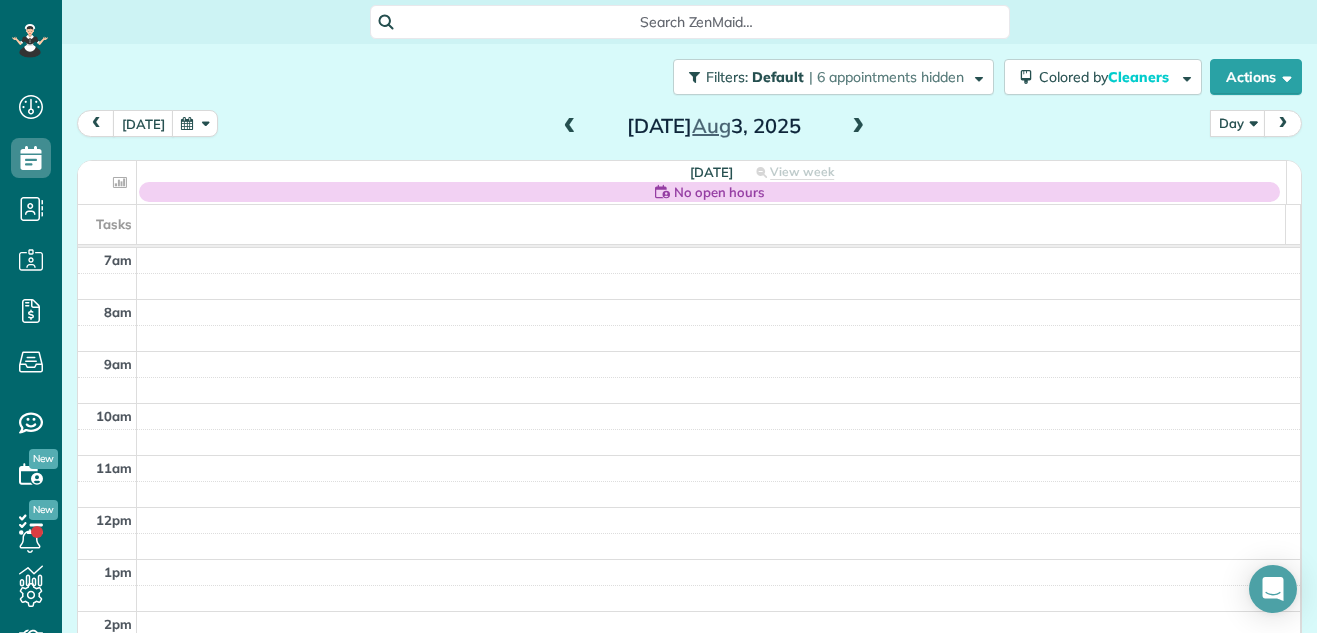 click at bounding box center [570, 127] 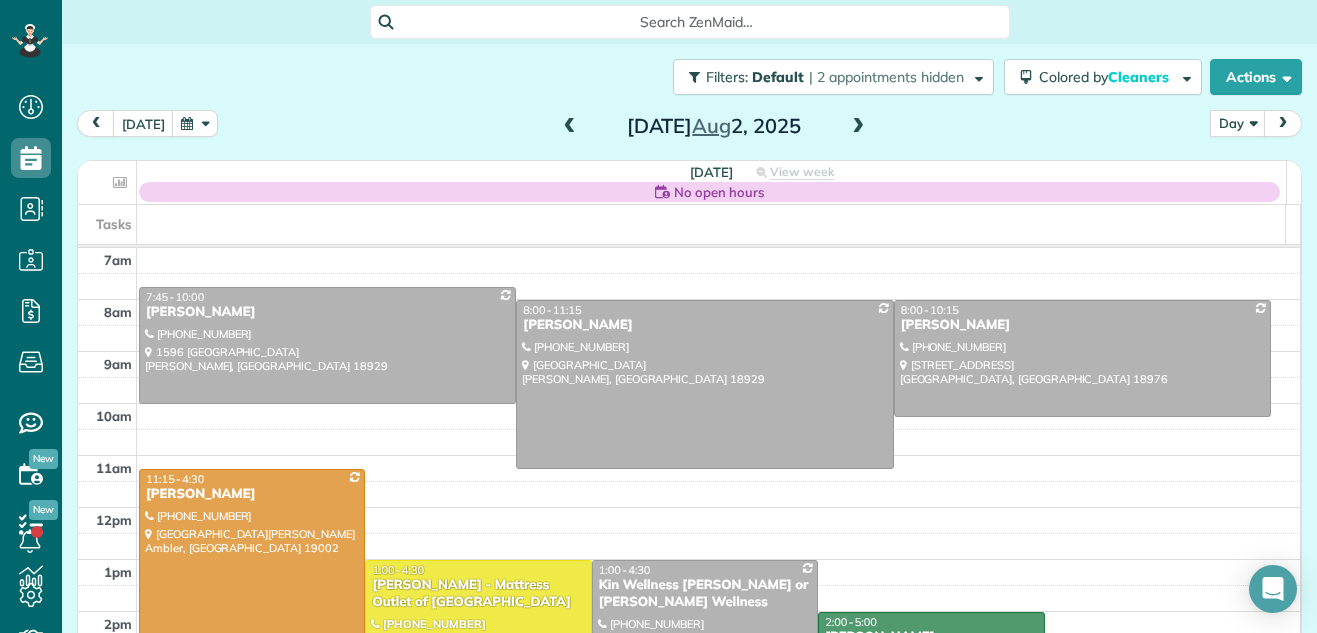 click at bounding box center (570, 127) 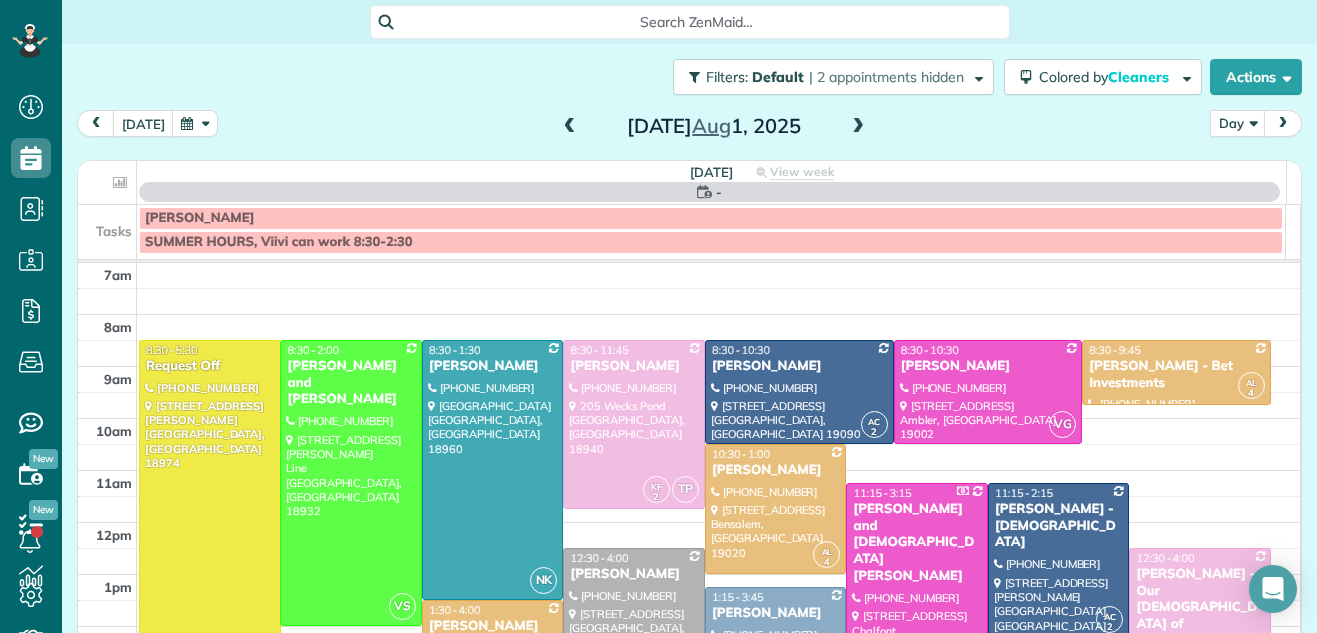click at bounding box center [570, 127] 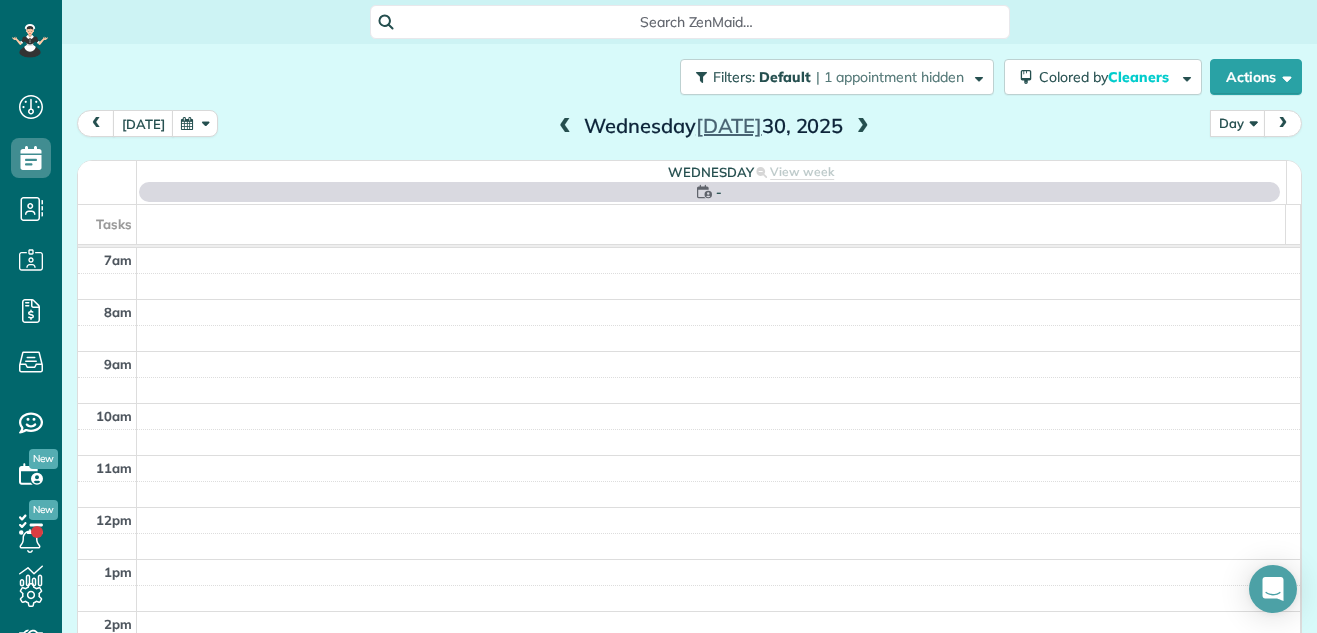 click at bounding box center [565, 127] 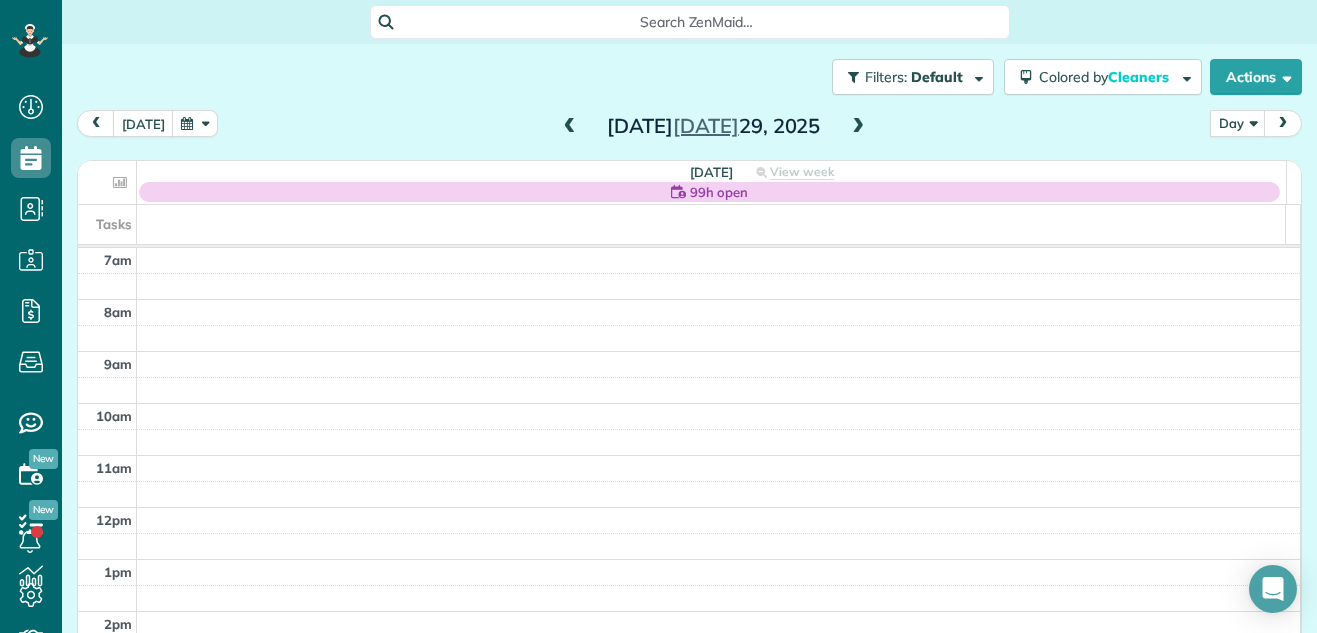 click at bounding box center [570, 127] 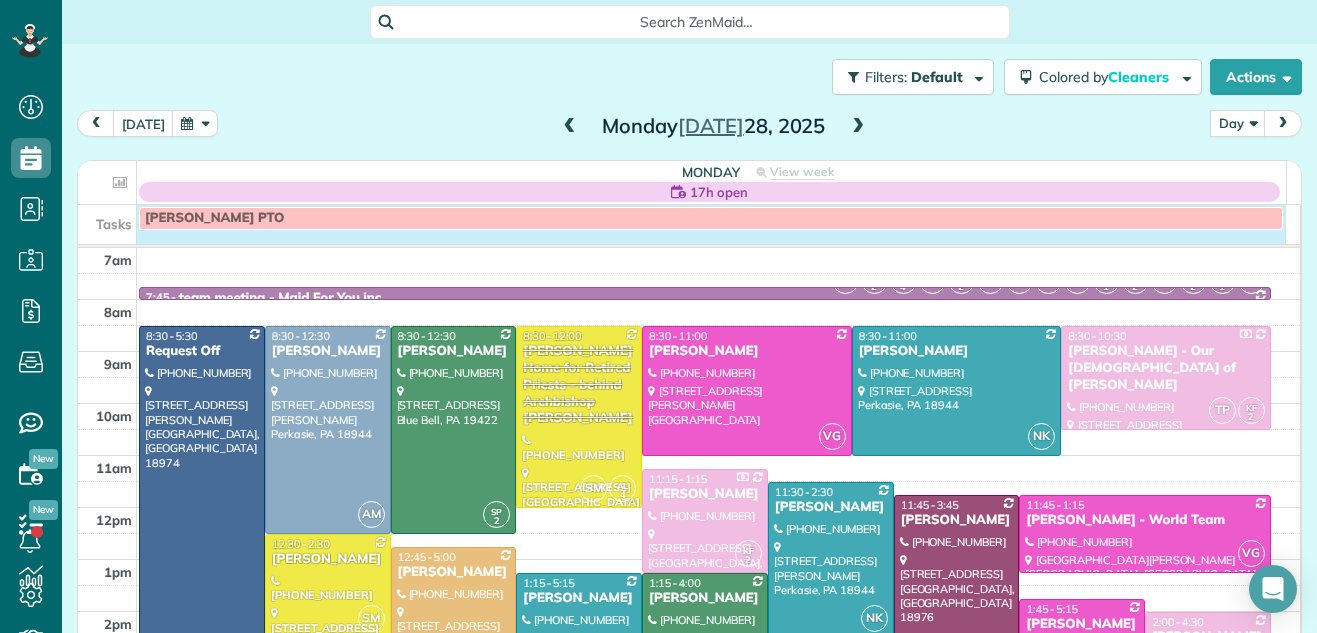 click on "Tasks   Amanda vaca PTO" at bounding box center (682, 224) 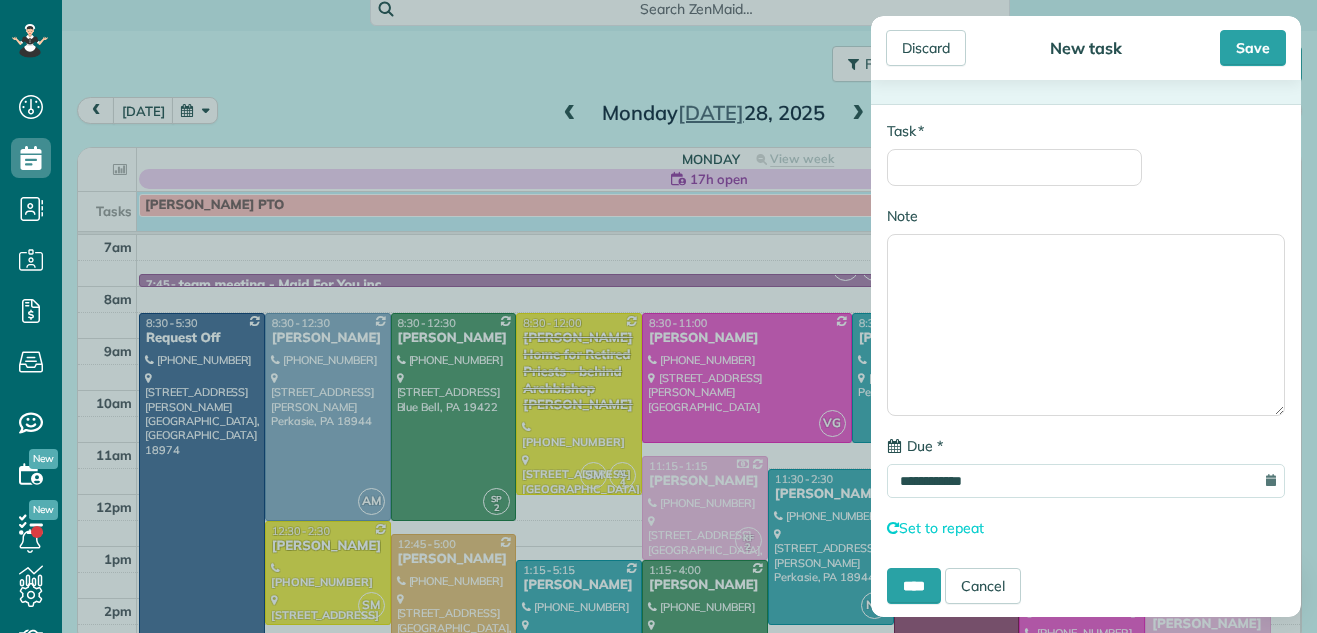 scroll, scrollTop: 26, scrollLeft: 0, axis: vertical 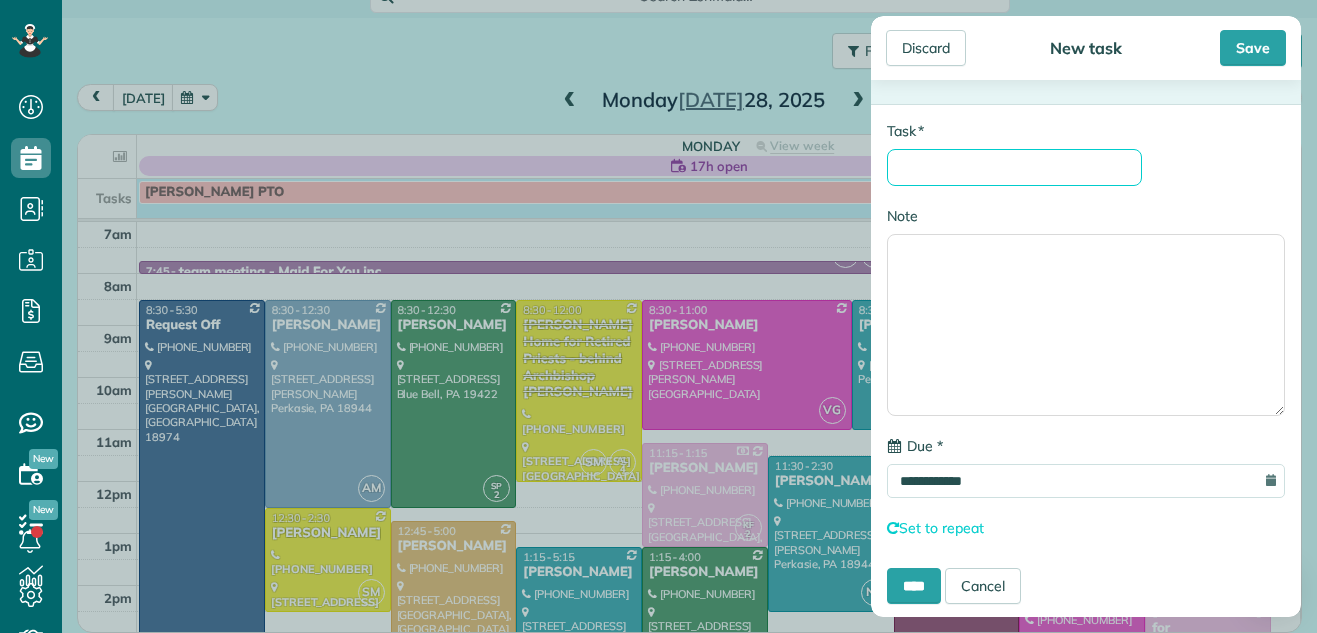 click on "*  Task" at bounding box center [1014, 167] 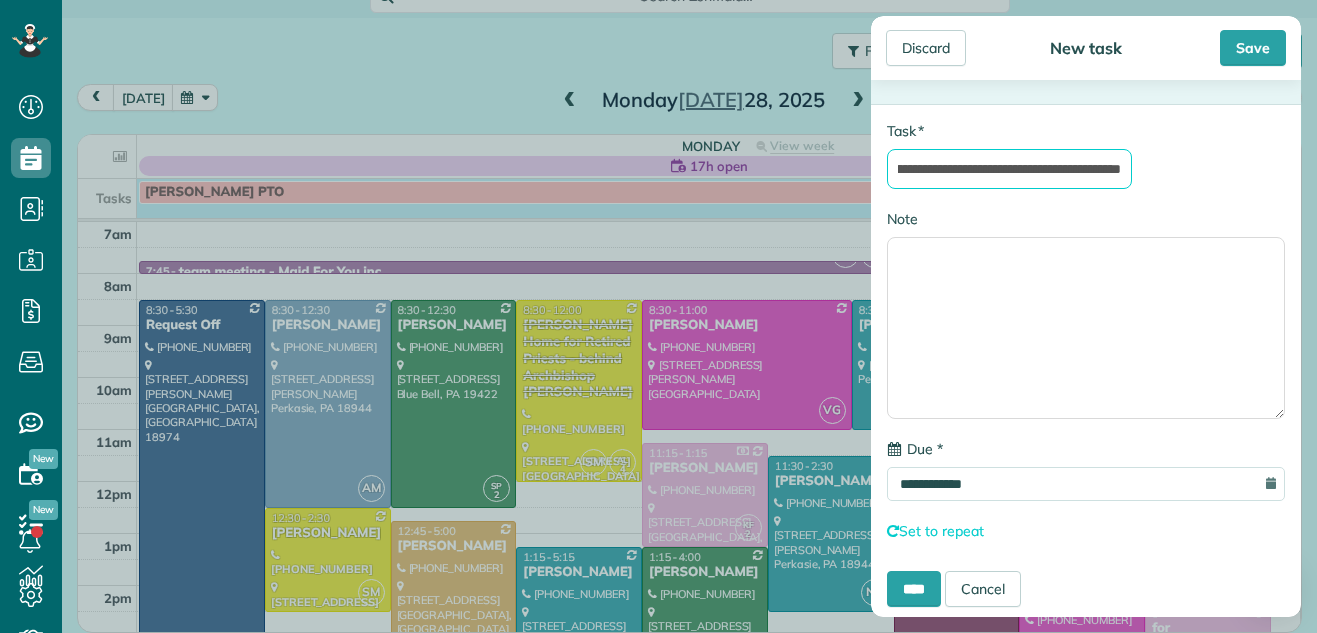 scroll, scrollTop: 0, scrollLeft: 139, axis: horizontal 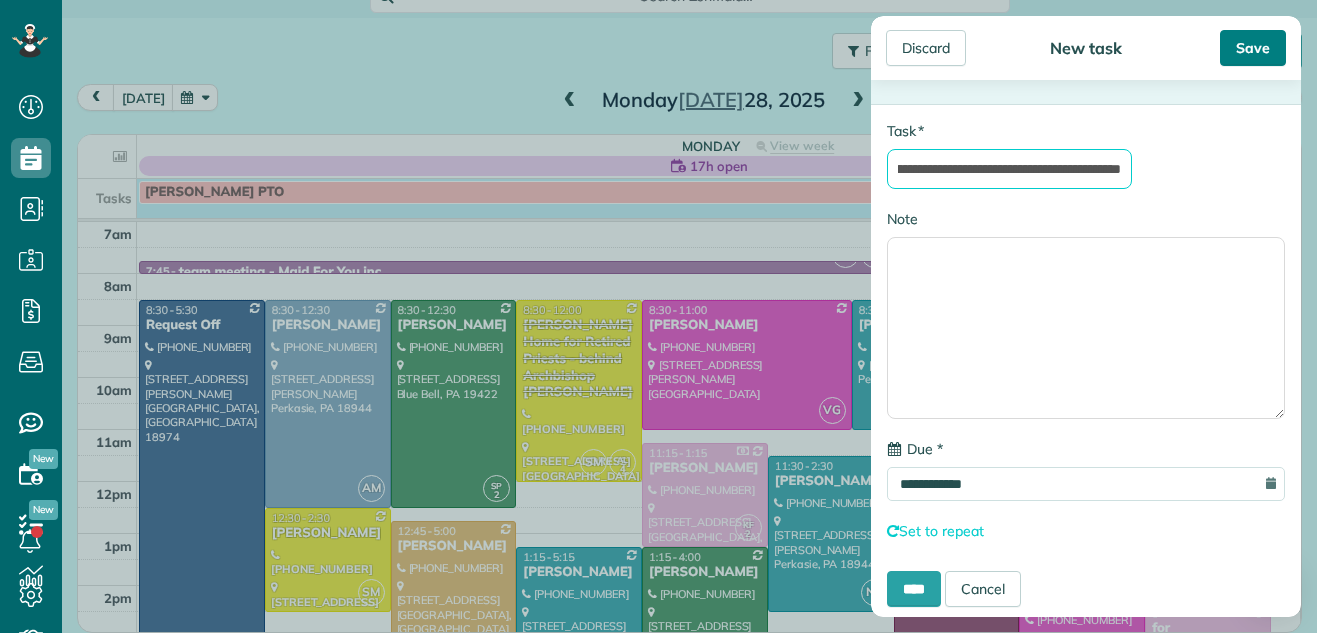 type on "**********" 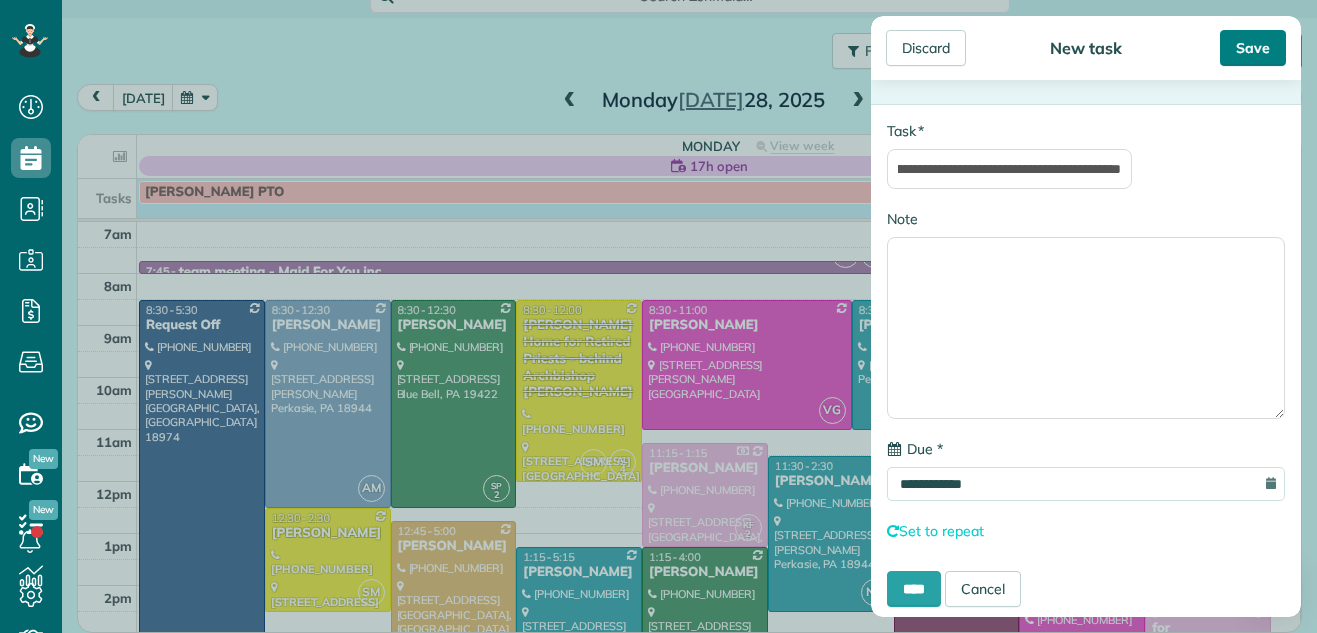 scroll, scrollTop: 0, scrollLeft: 0, axis: both 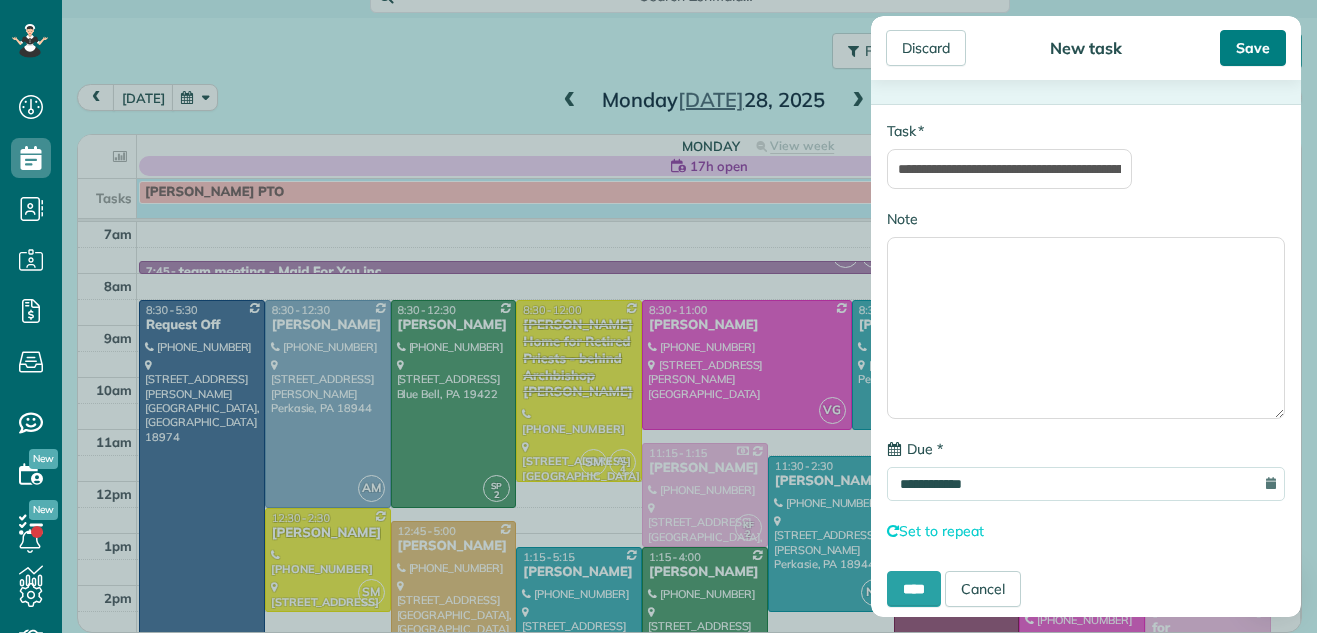 click on "Save" at bounding box center (1253, 48) 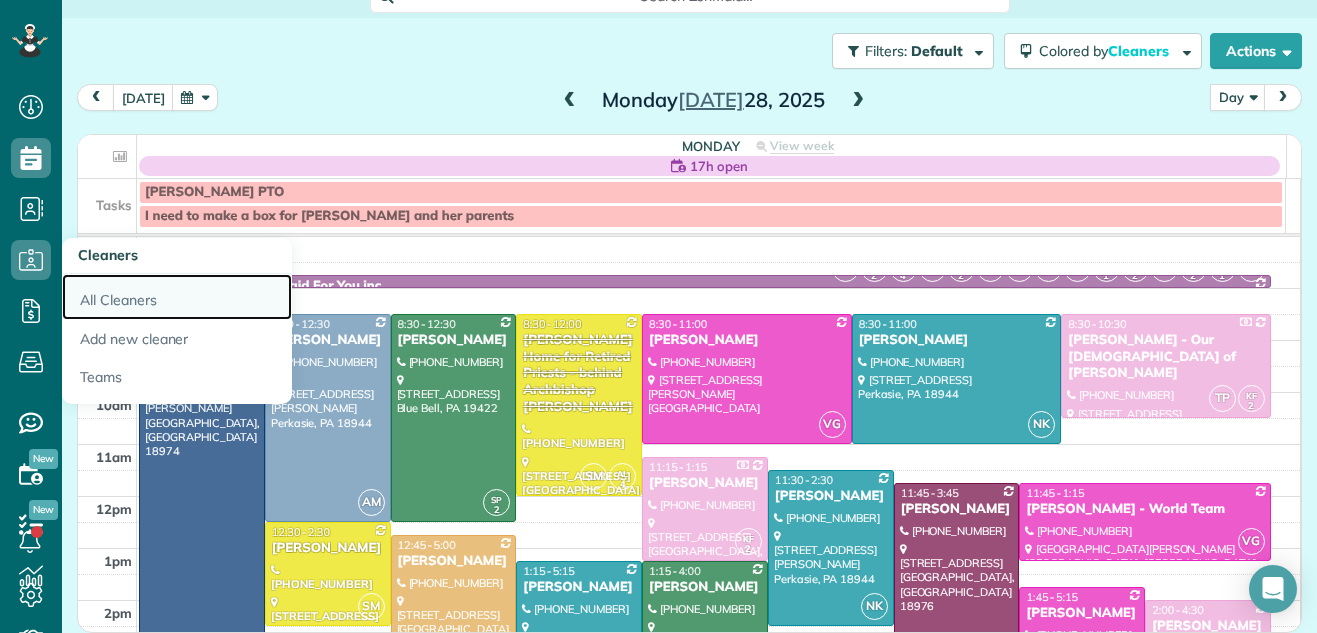 click on "All Cleaners" at bounding box center (177, 297) 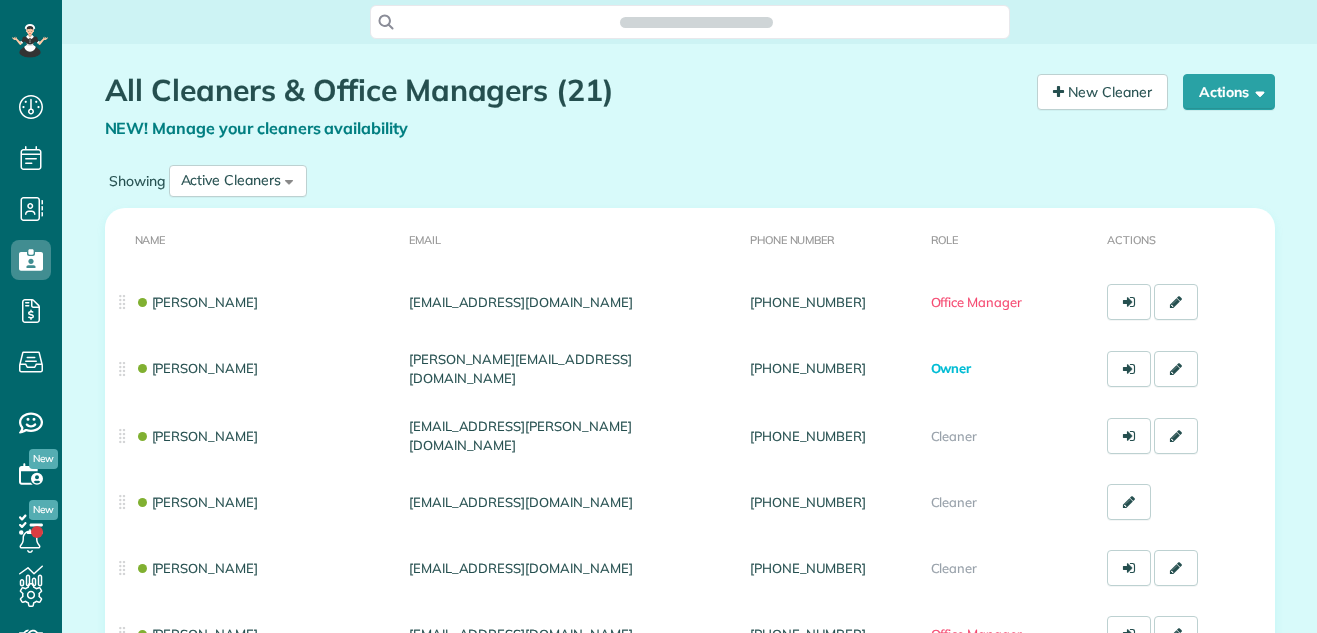 scroll, scrollTop: 0, scrollLeft: 0, axis: both 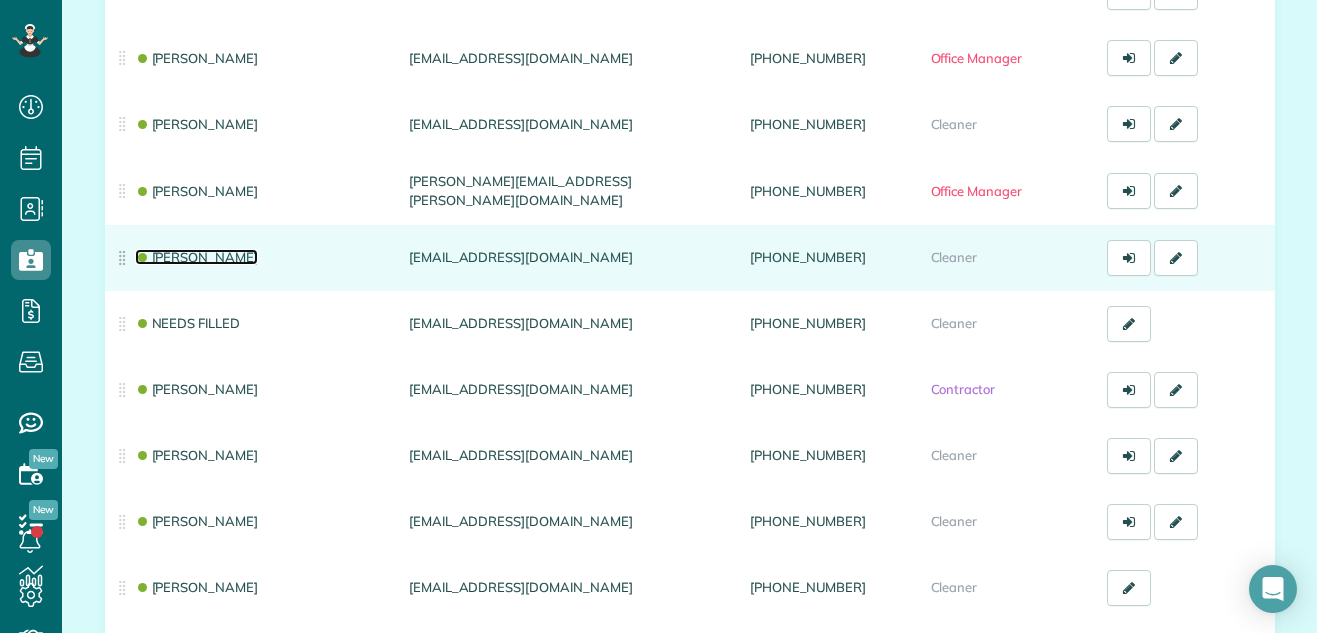 click on "[PERSON_NAME]" at bounding box center (197, 257) 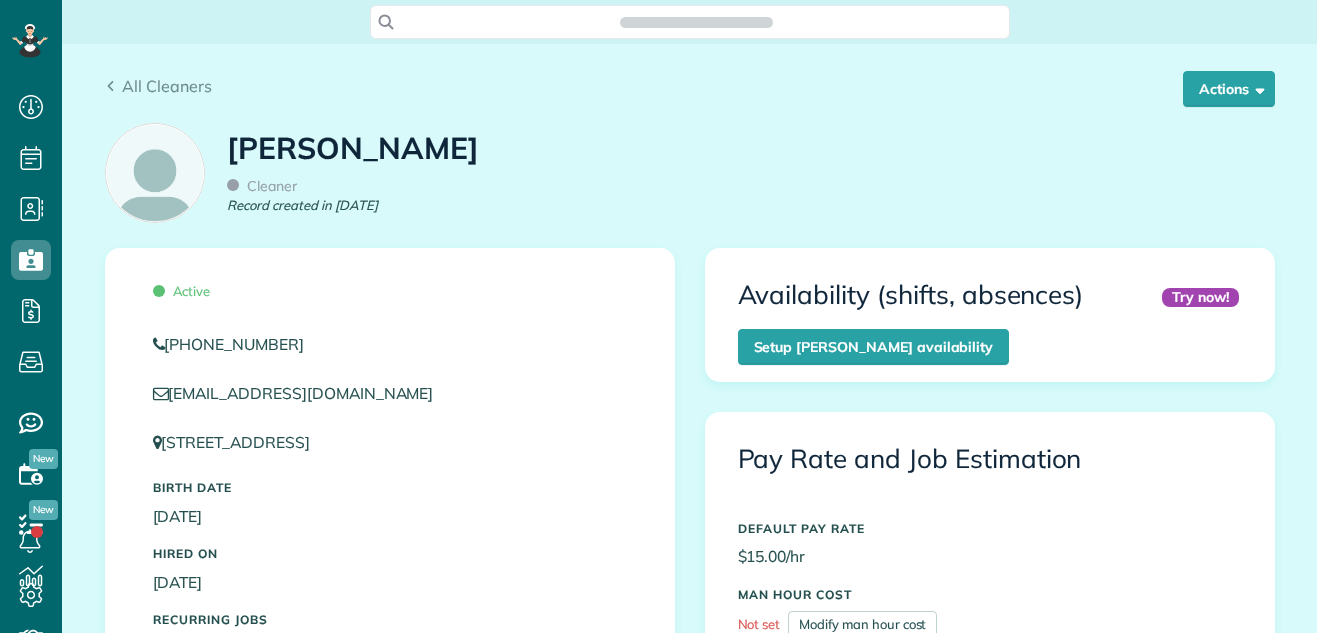 scroll, scrollTop: 0, scrollLeft: 0, axis: both 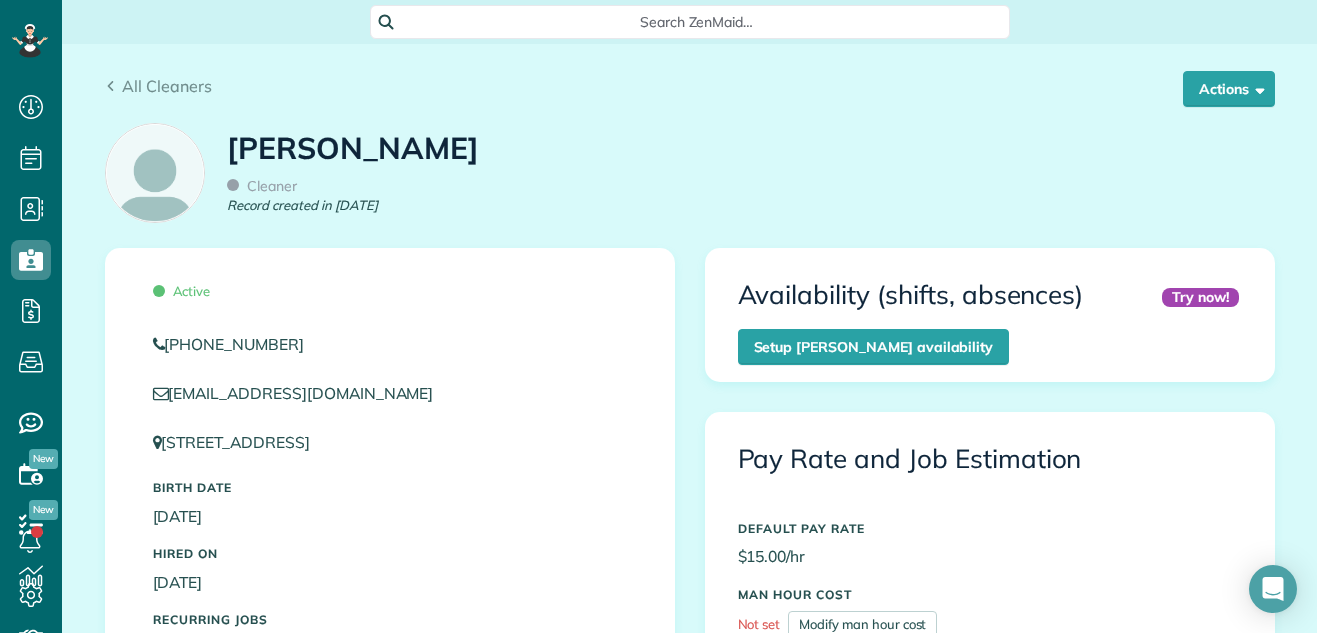 click on "Active
[PHONE_NUMBER]
[EMAIL_ADDRESS][DOMAIN_NAME]
[STREET_ADDRESS]
Birth Date
[DATE]
Hired On
[DATE]
Recurring Jobs
13" at bounding box center (390, 467) 